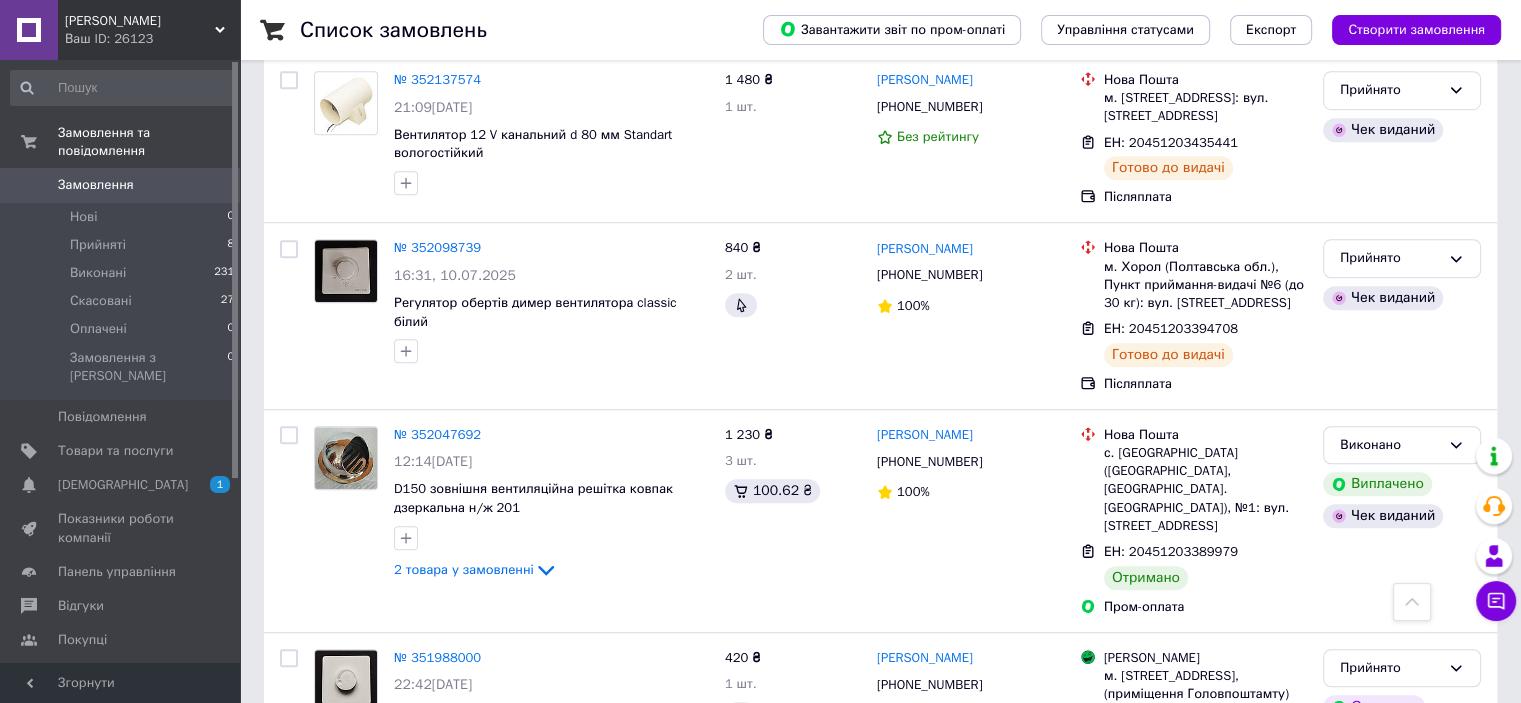 scroll, scrollTop: 1500, scrollLeft: 0, axis: vertical 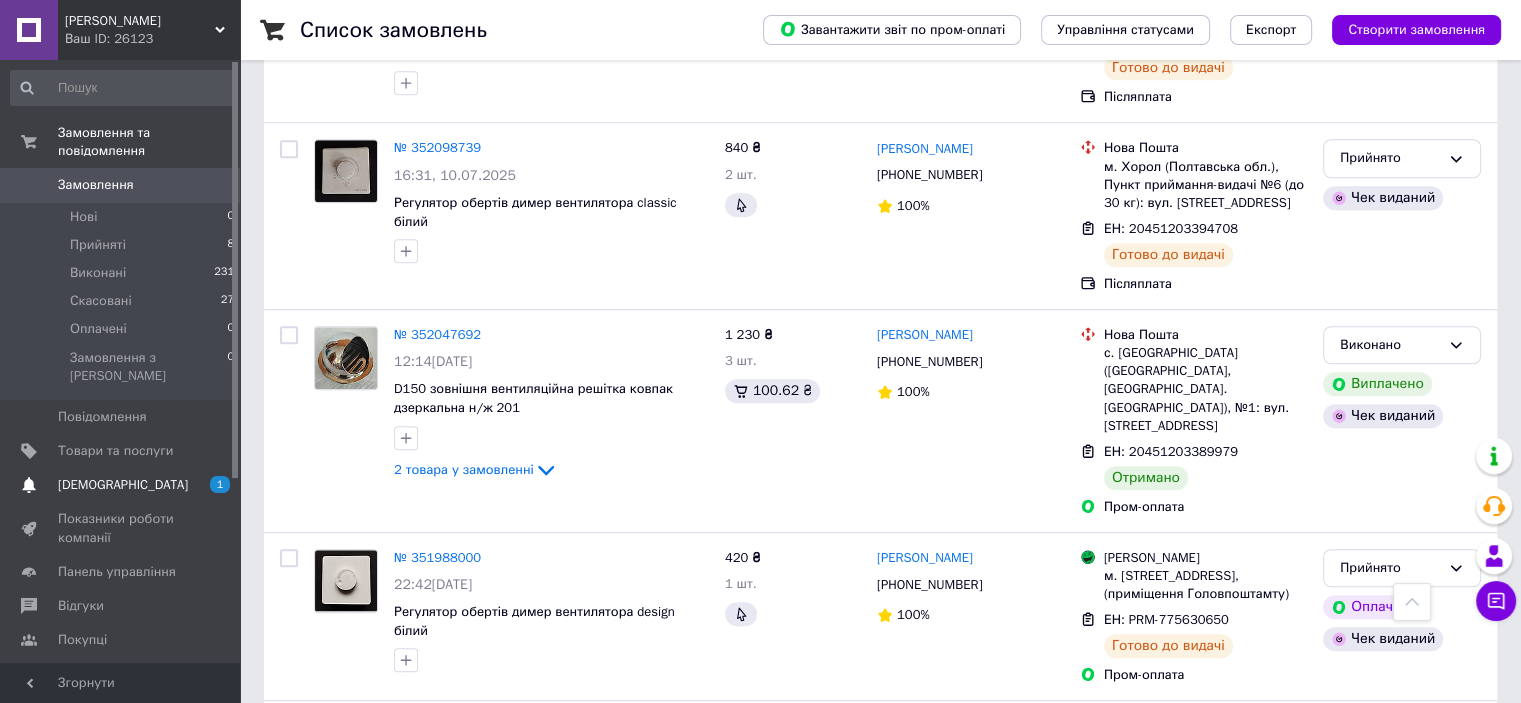 click on "[DEMOGRAPHIC_DATA]" at bounding box center (123, 485) 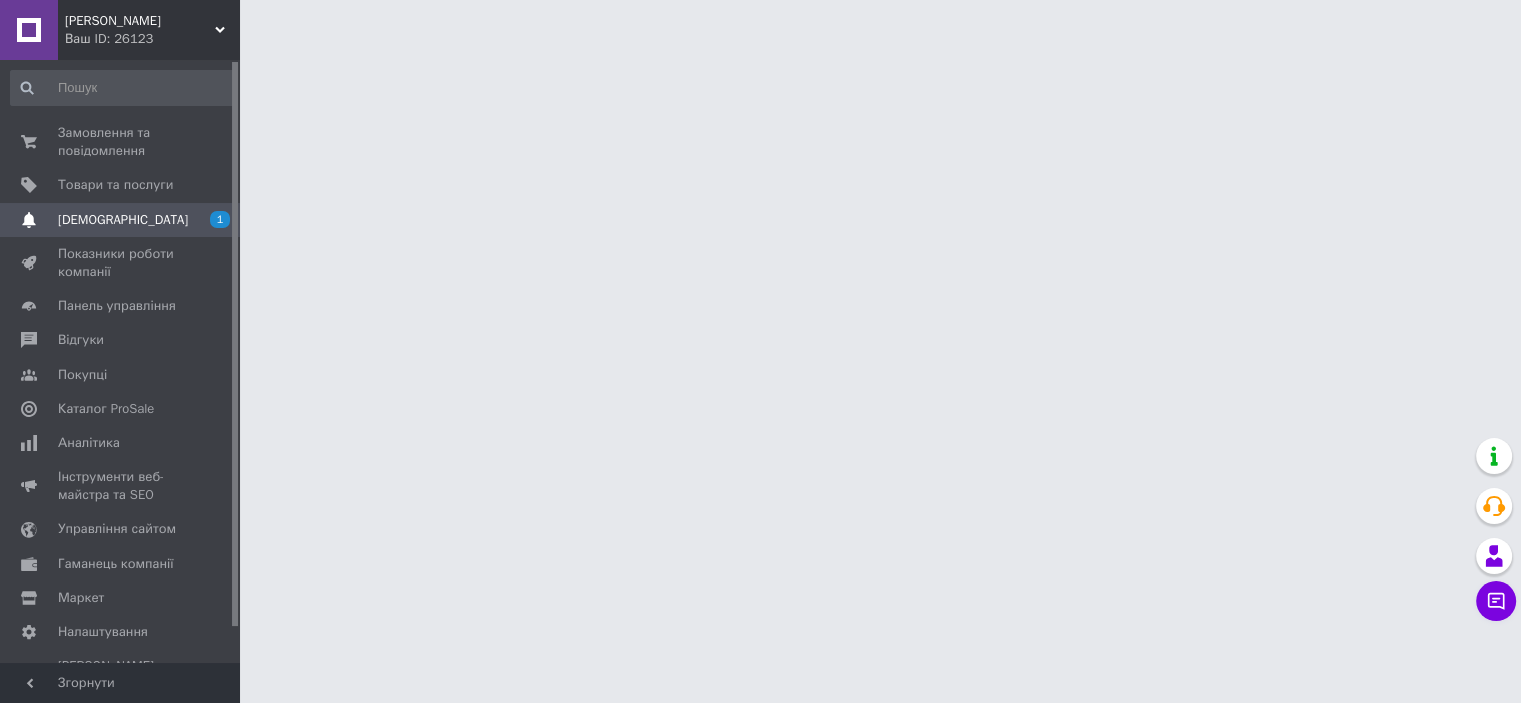 scroll, scrollTop: 0, scrollLeft: 0, axis: both 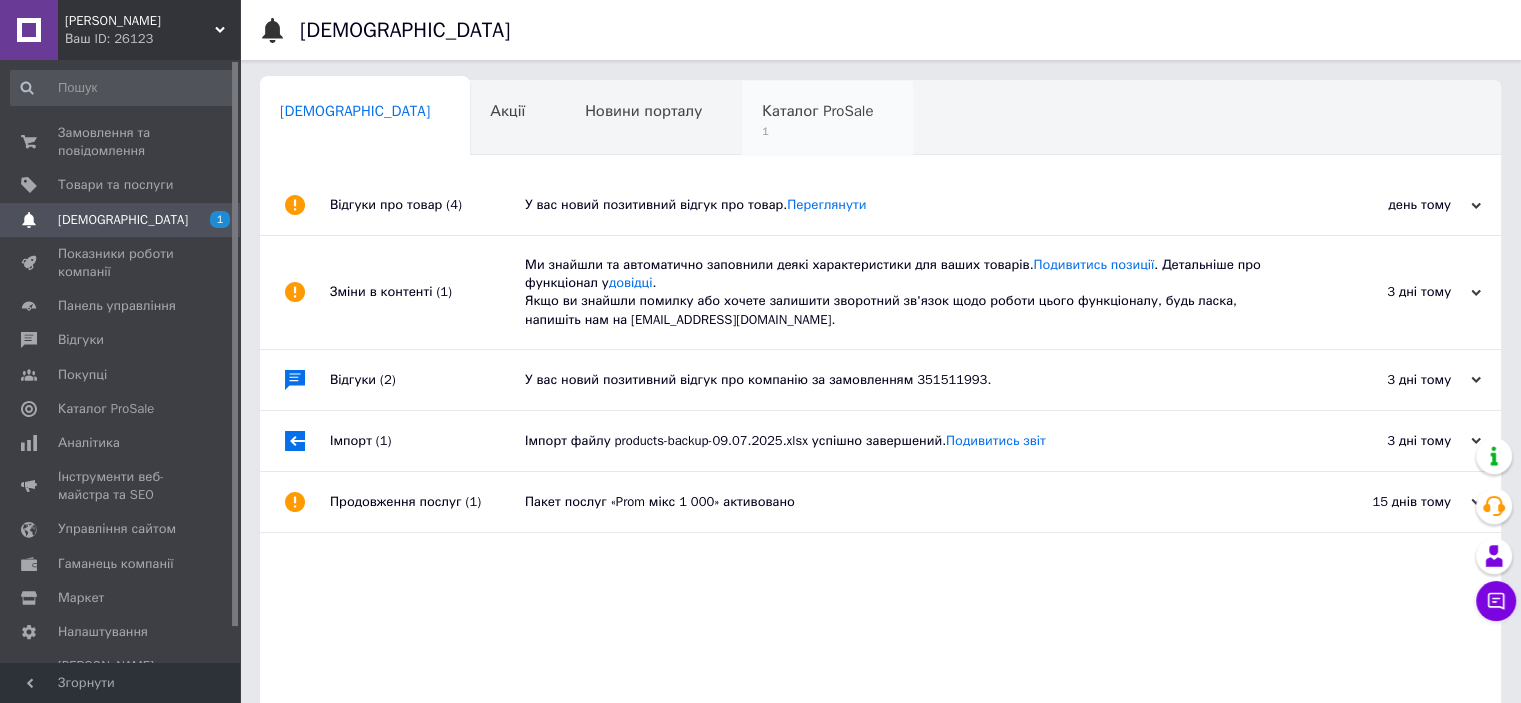 click on "Каталог ProSale" at bounding box center (817, 111) 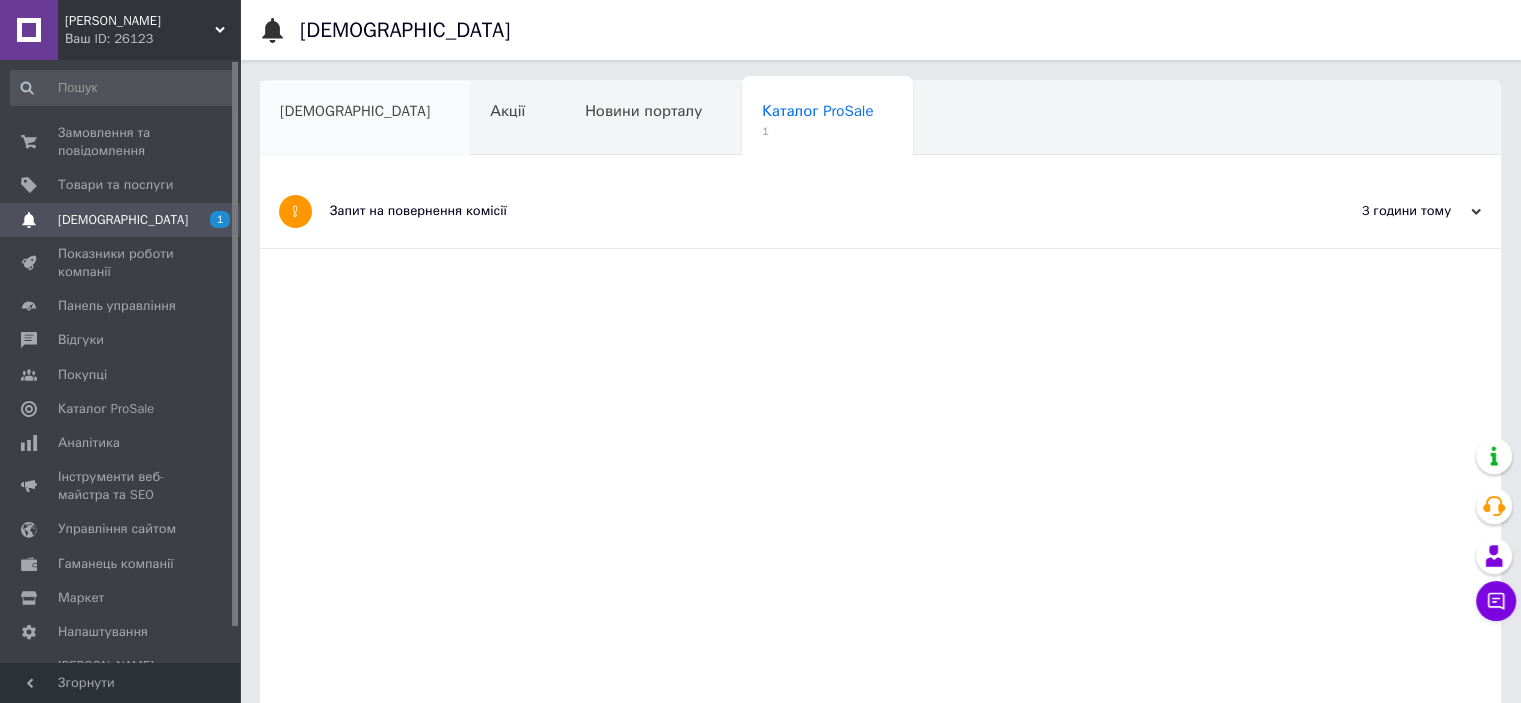 click on "[DEMOGRAPHIC_DATA]" at bounding box center (365, 119) 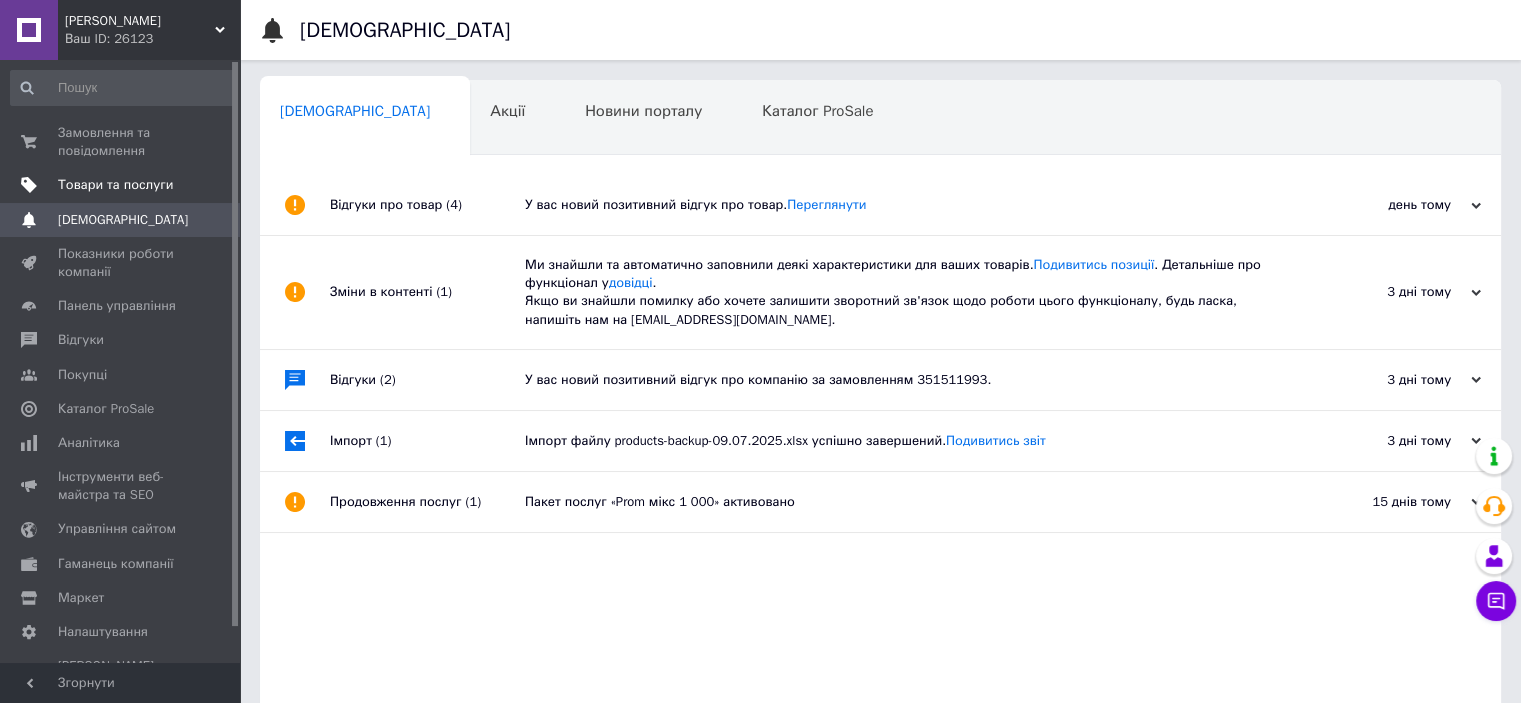 click on "Товари та послуги" at bounding box center [115, 185] 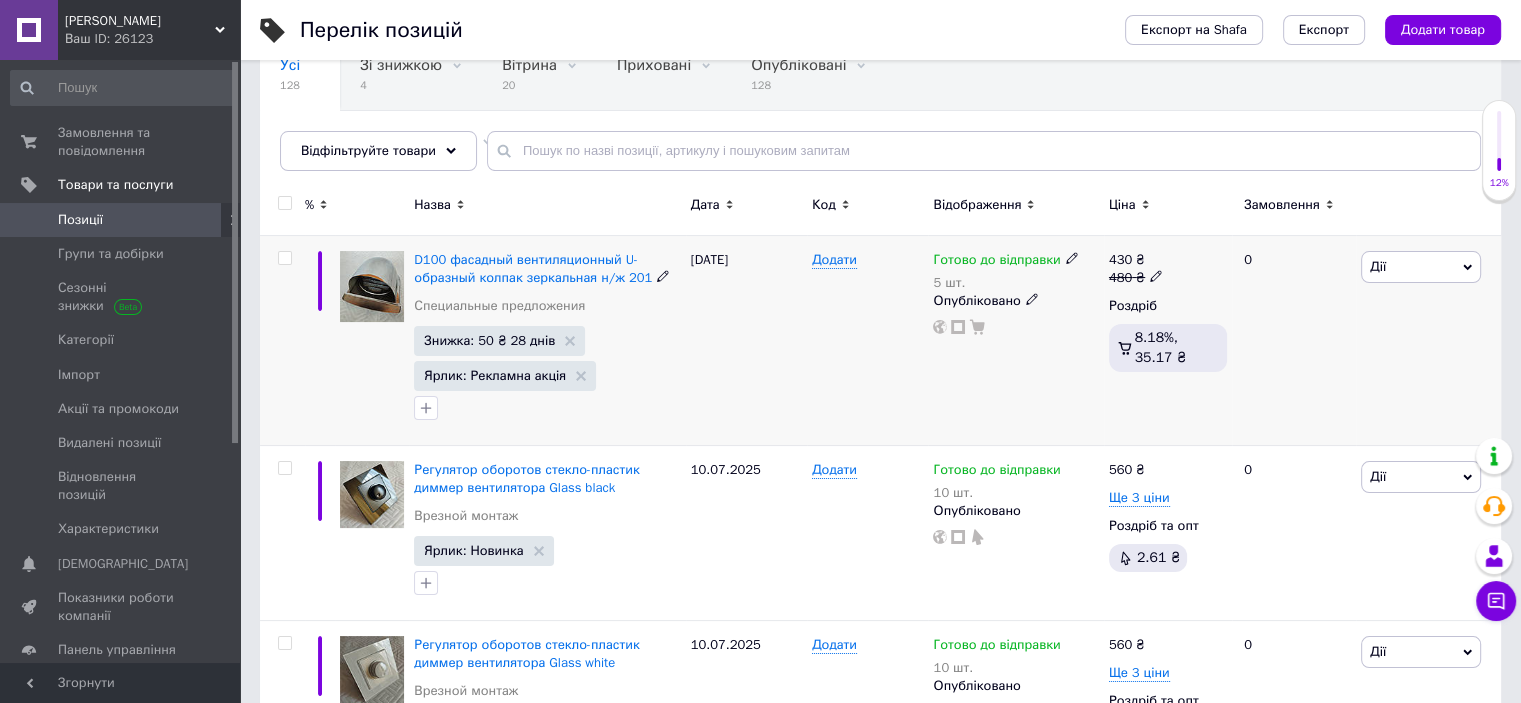 scroll, scrollTop: 200, scrollLeft: 0, axis: vertical 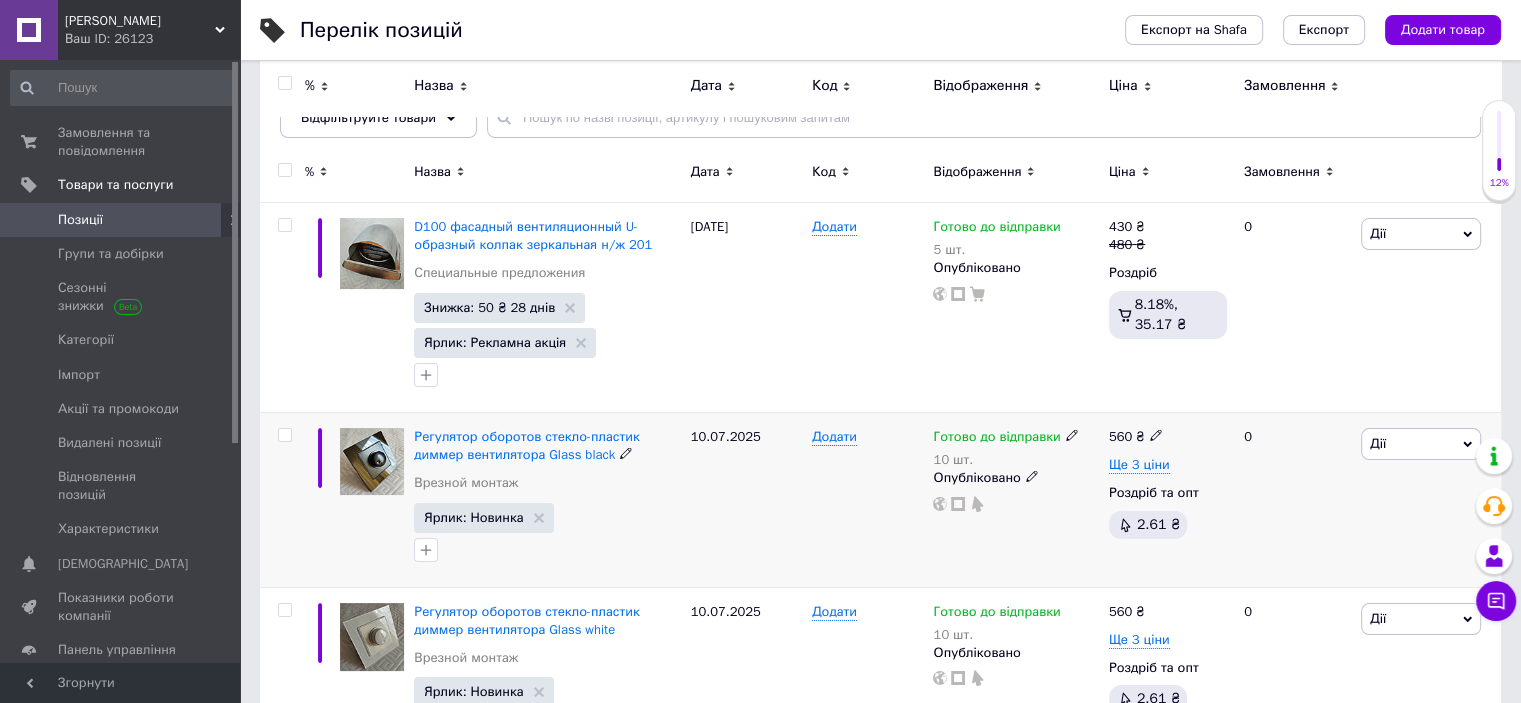 click at bounding box center (284, 435) 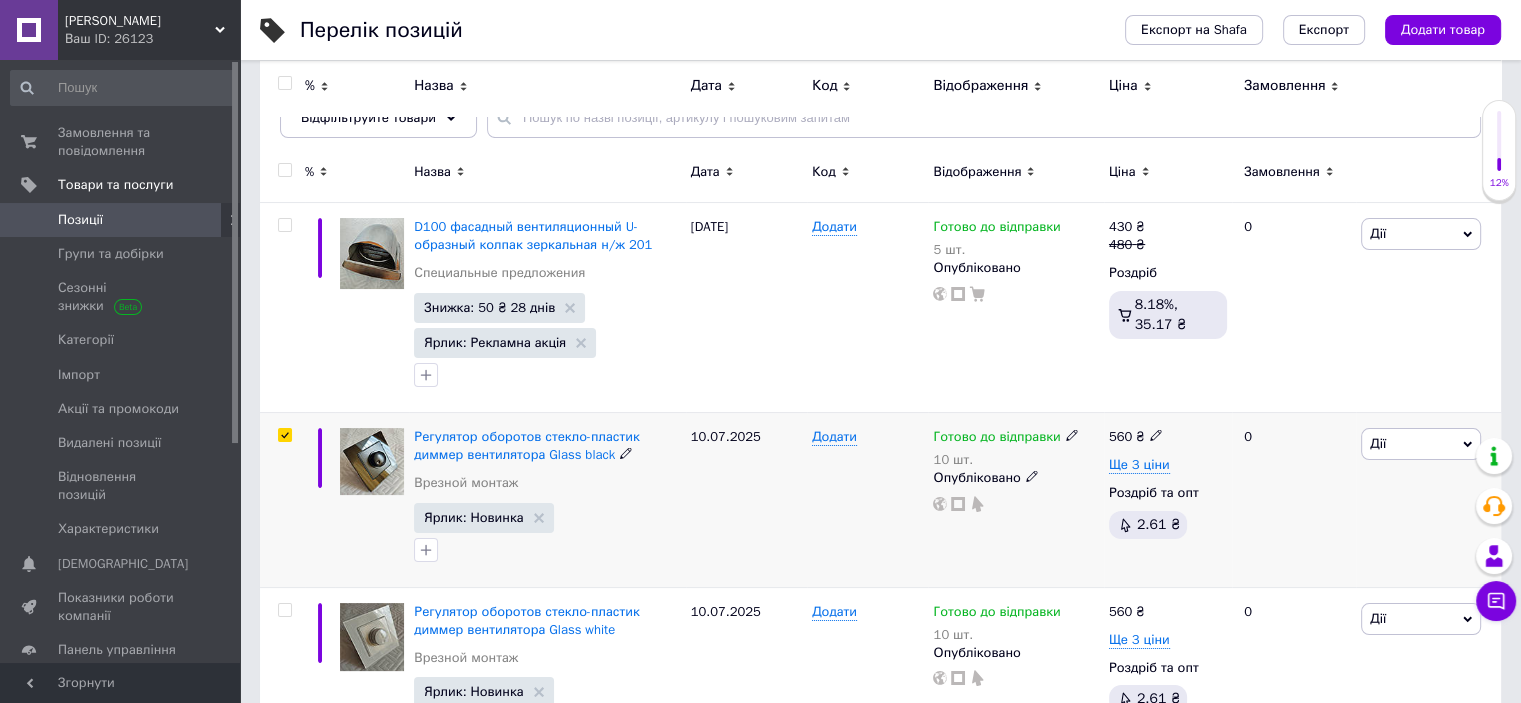 checkbox on "true" 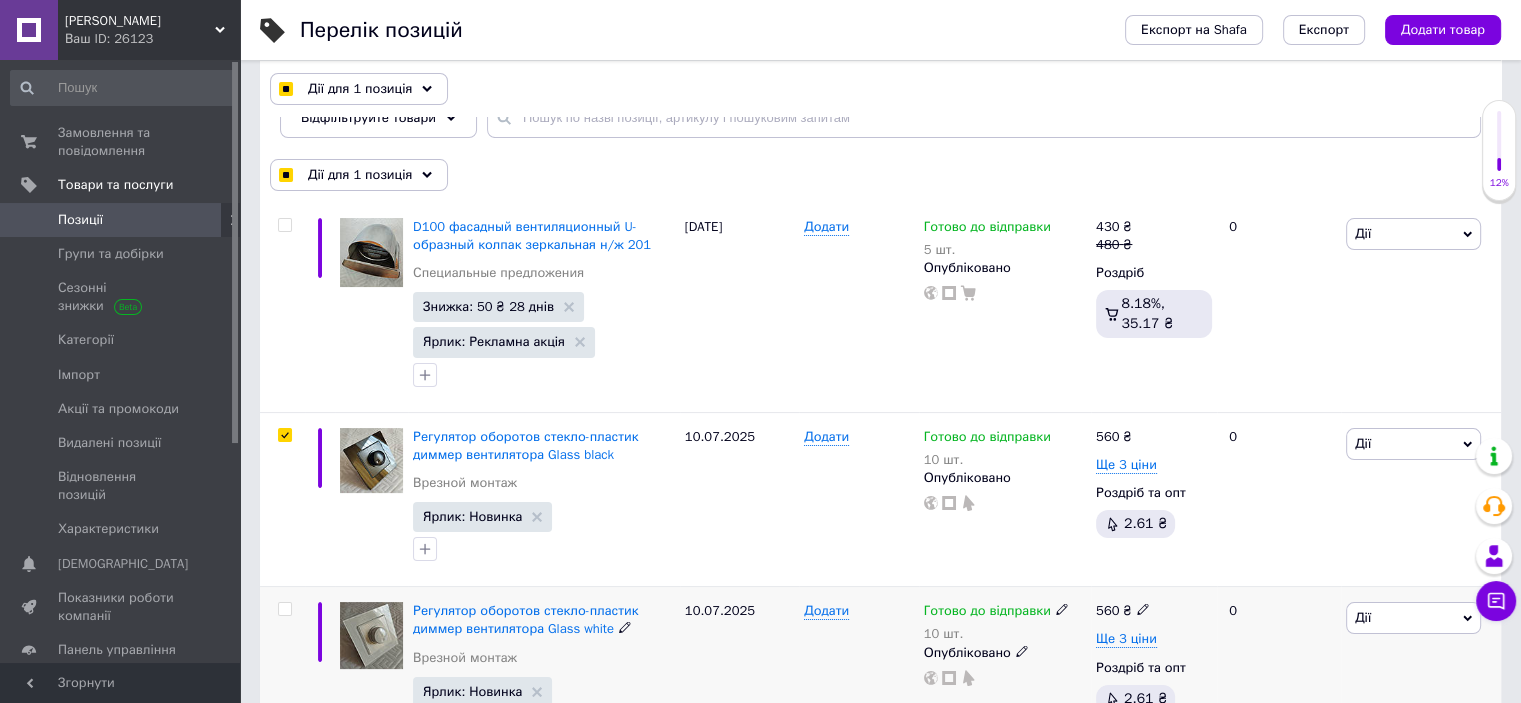 click at bounding box center [284, 609] 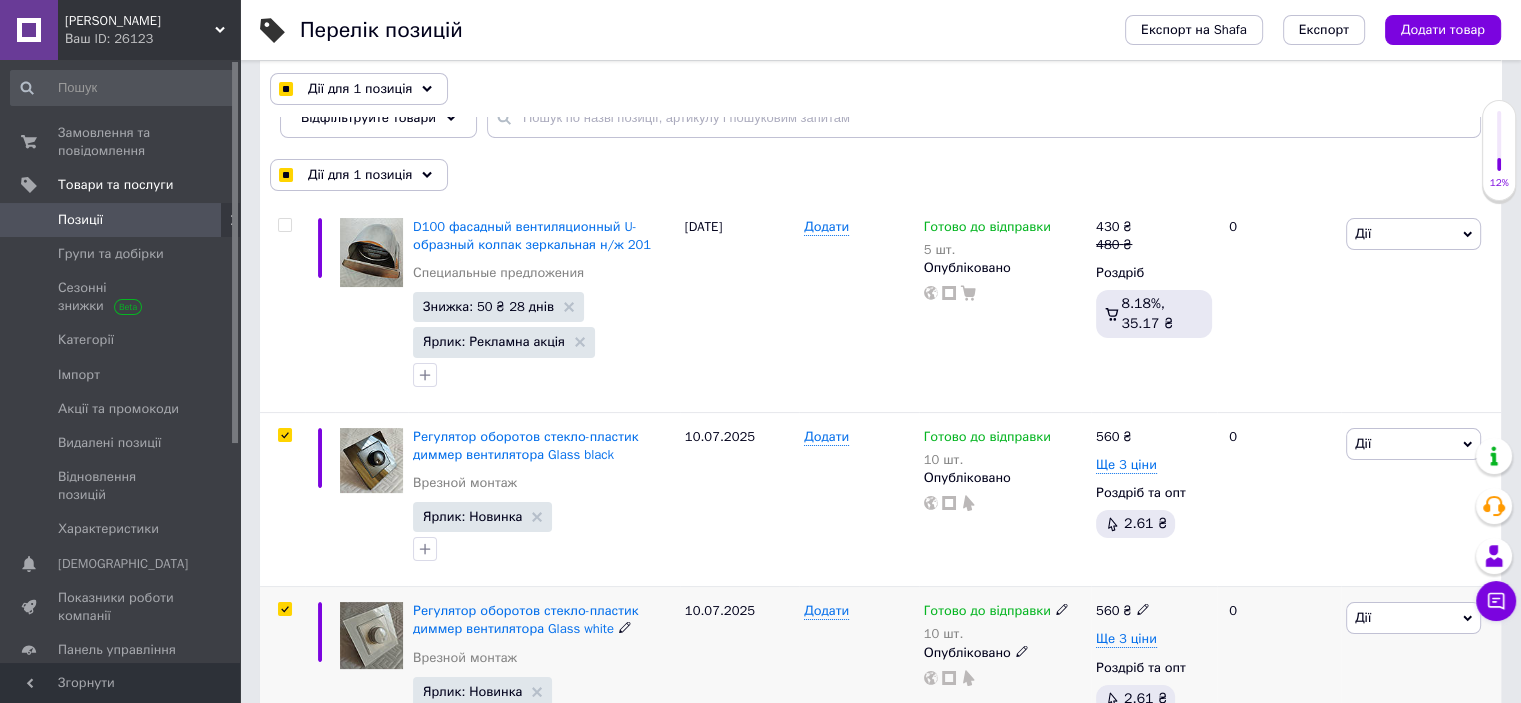 checkbox on "true" 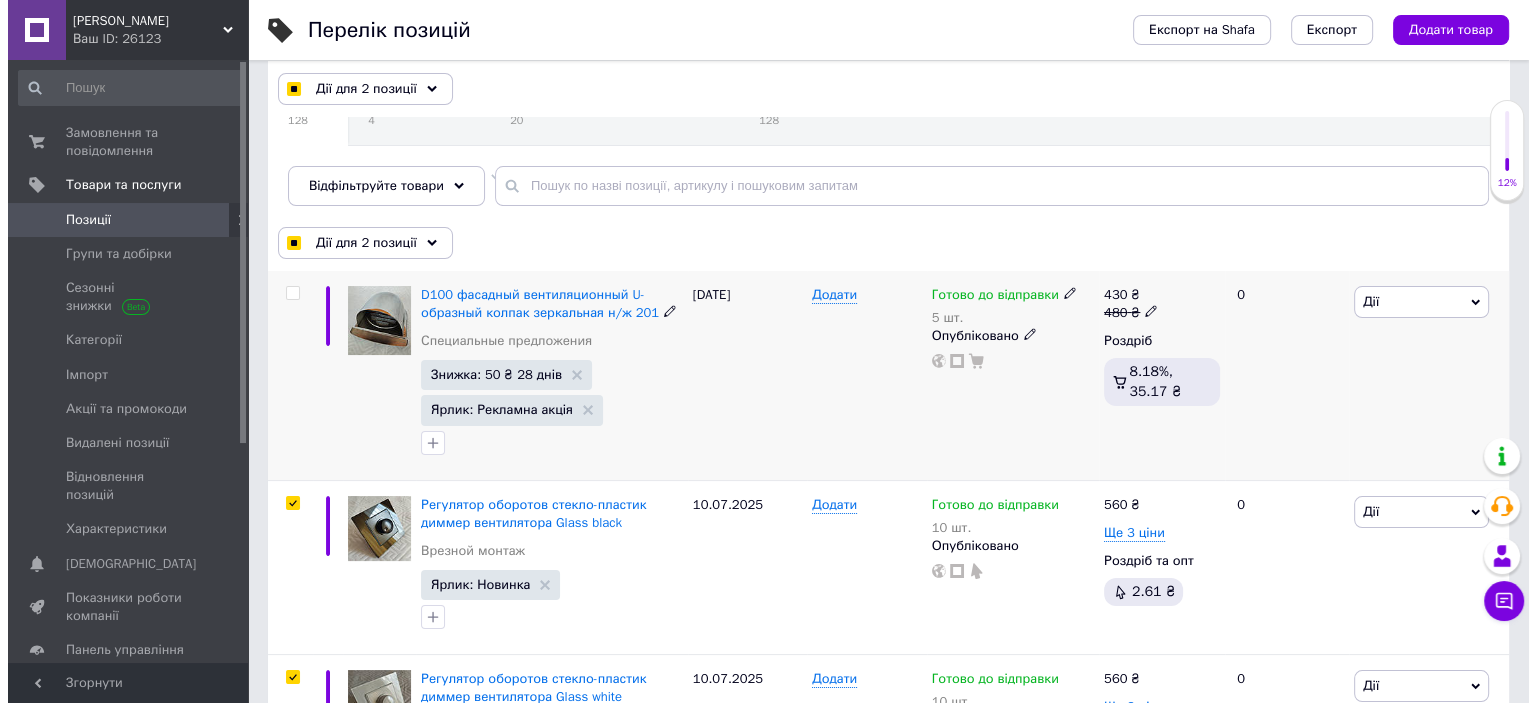scroll, scrollTop: 100, scrollLeft: 0, axis: vertical 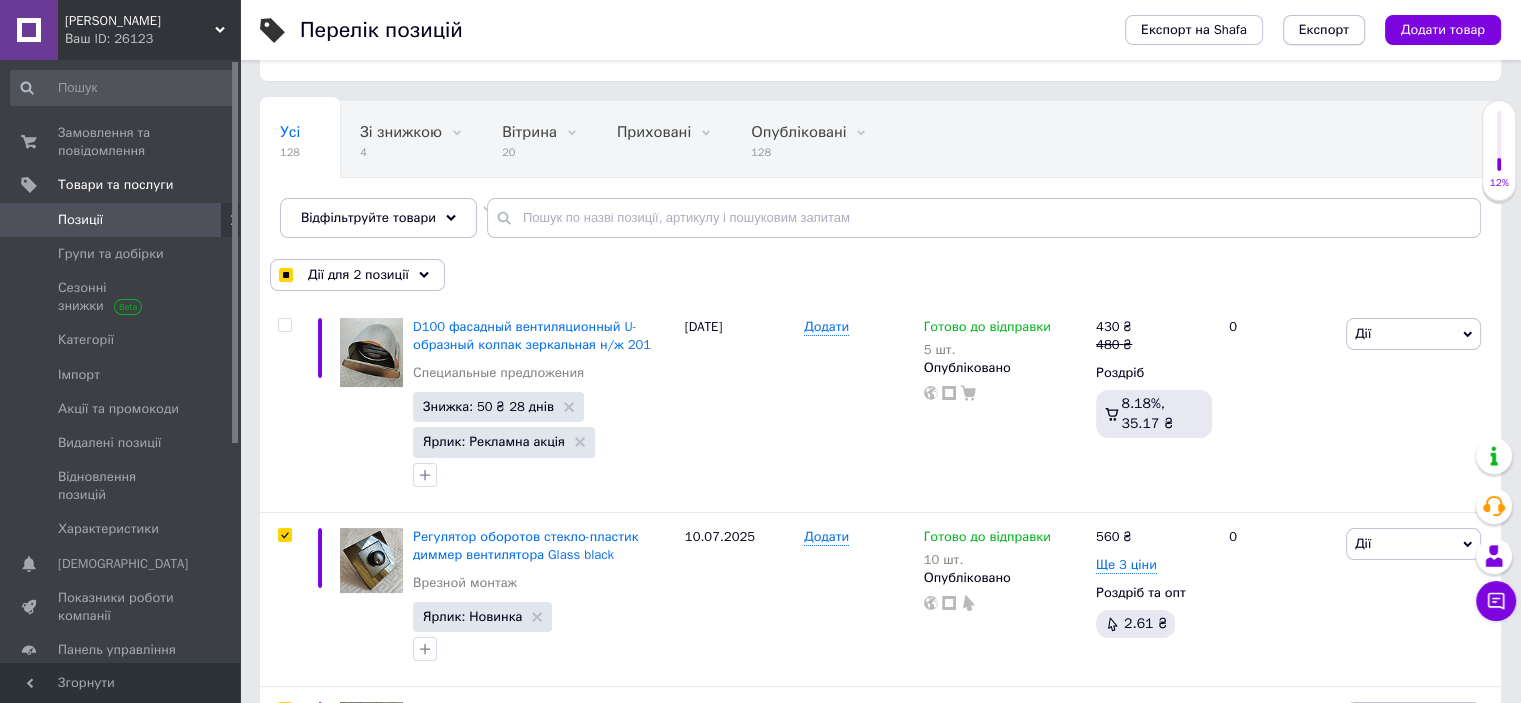 click on "Експорт" at bounding box center (1324, 30) 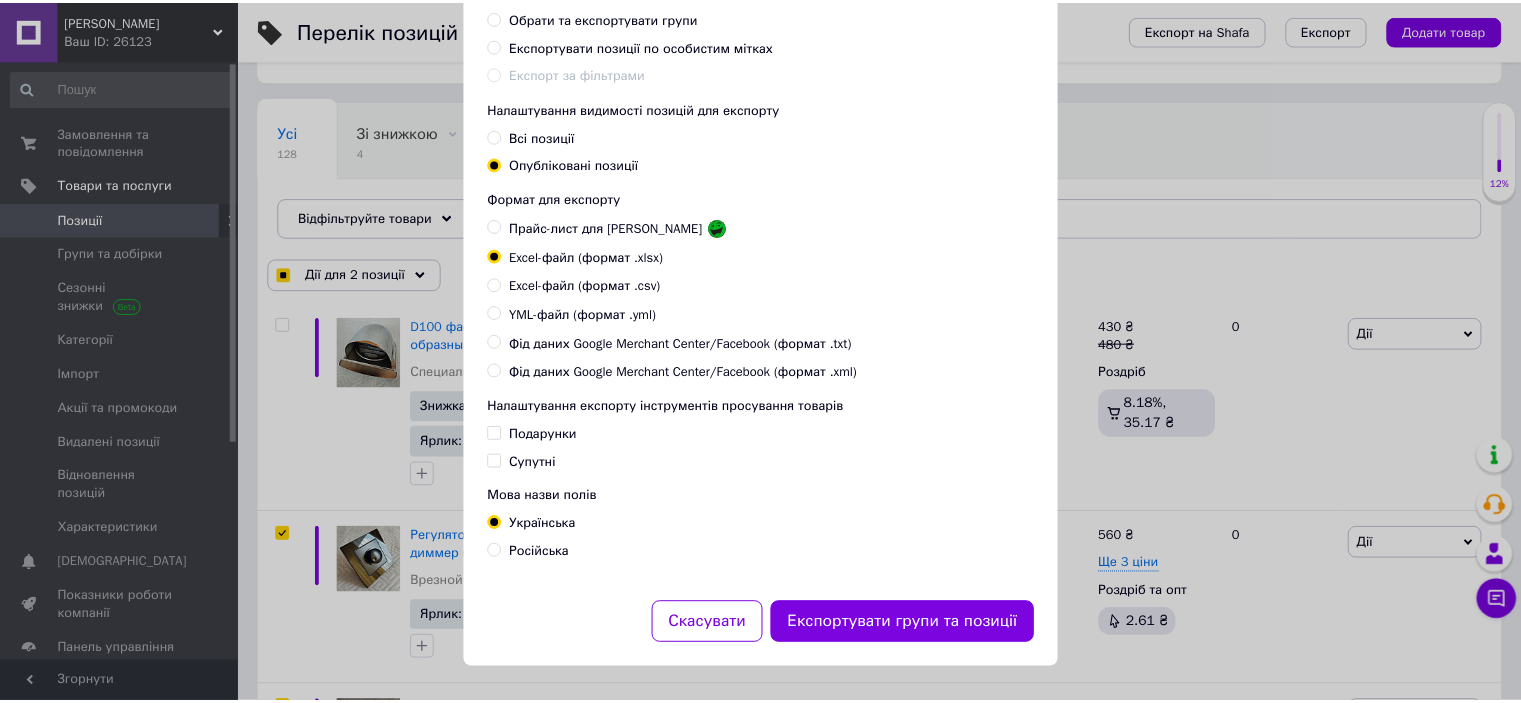 scroll, scrollTop: 200, scrollLeft: 0, axis: vertical 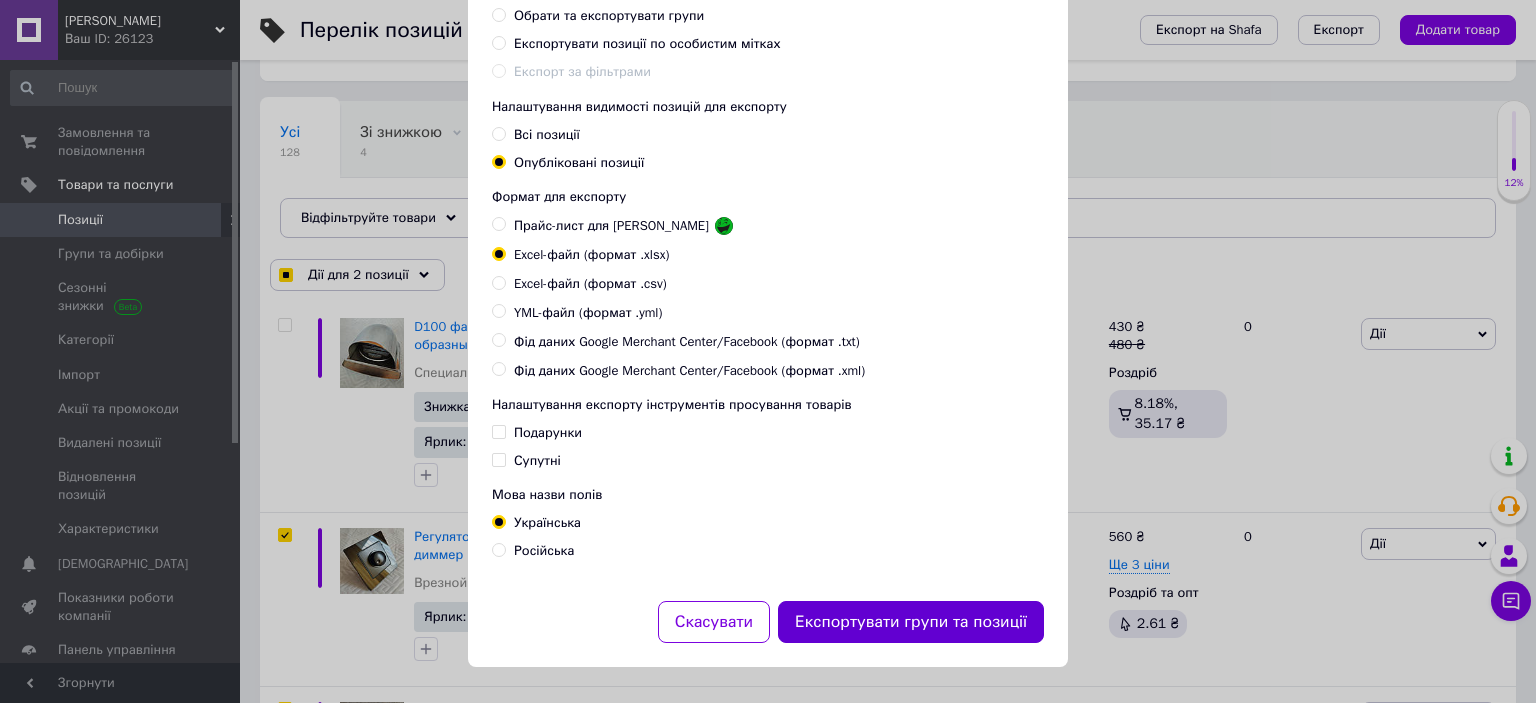 click on "Експортувати групи та позиції" at bounding box center [911, 622] 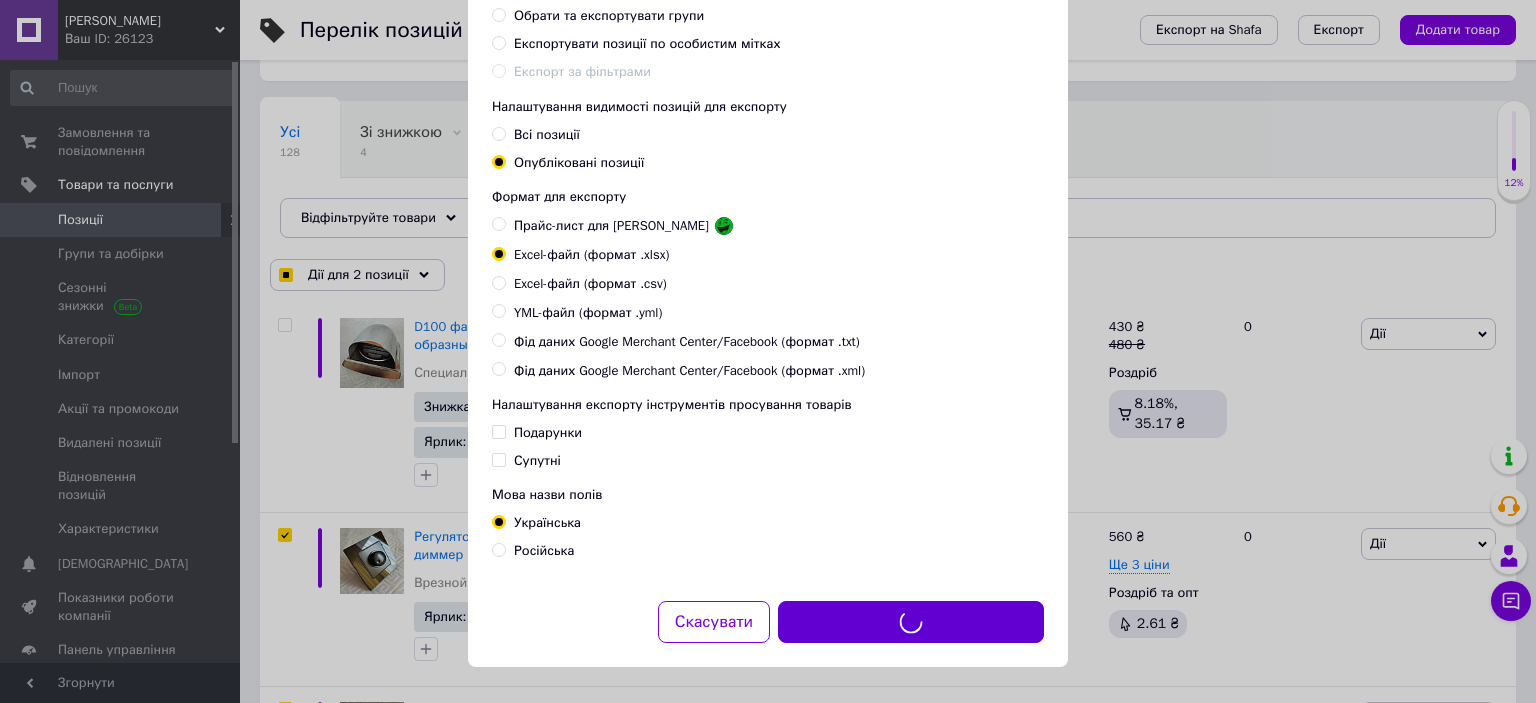 checkbox on "true" 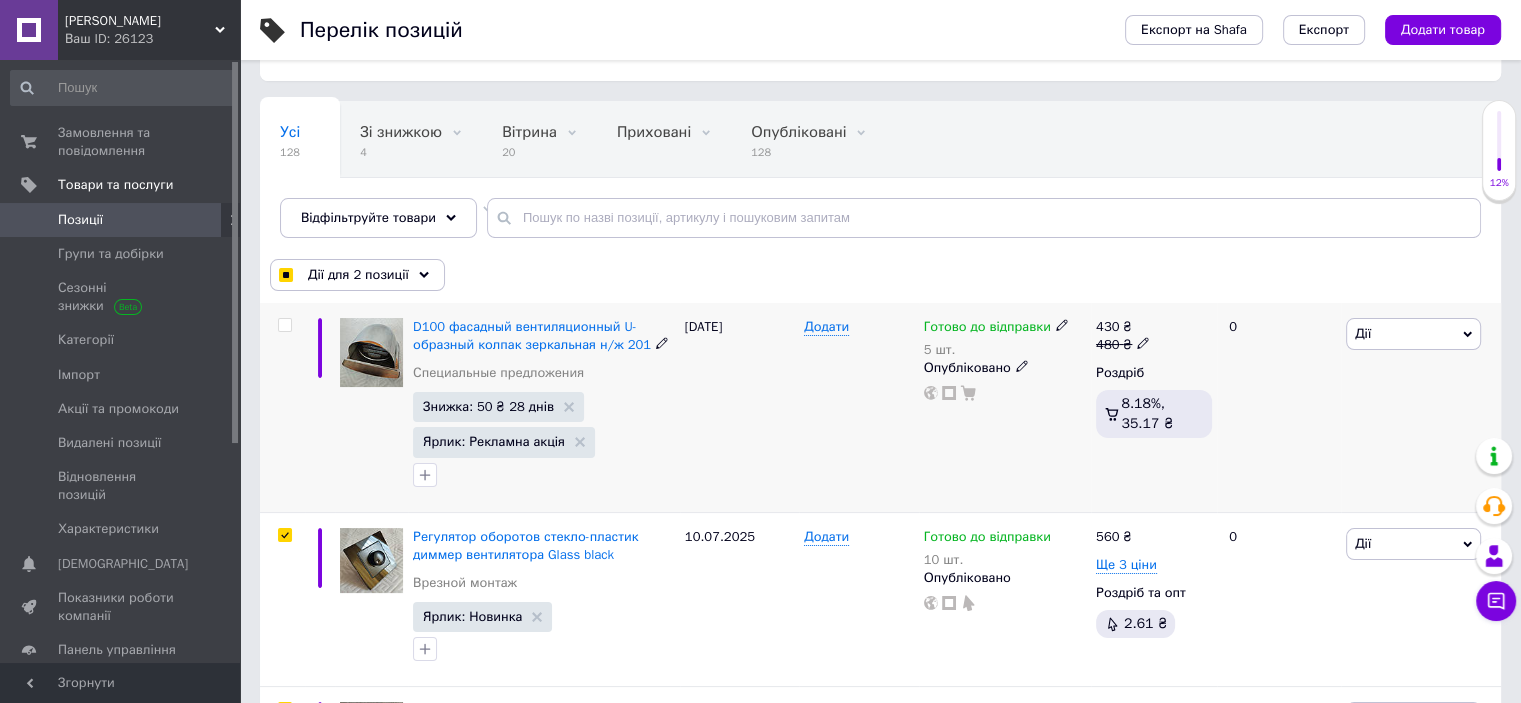 scroll, scrollTop: 200, scrollLeft: 0, axis: vertical 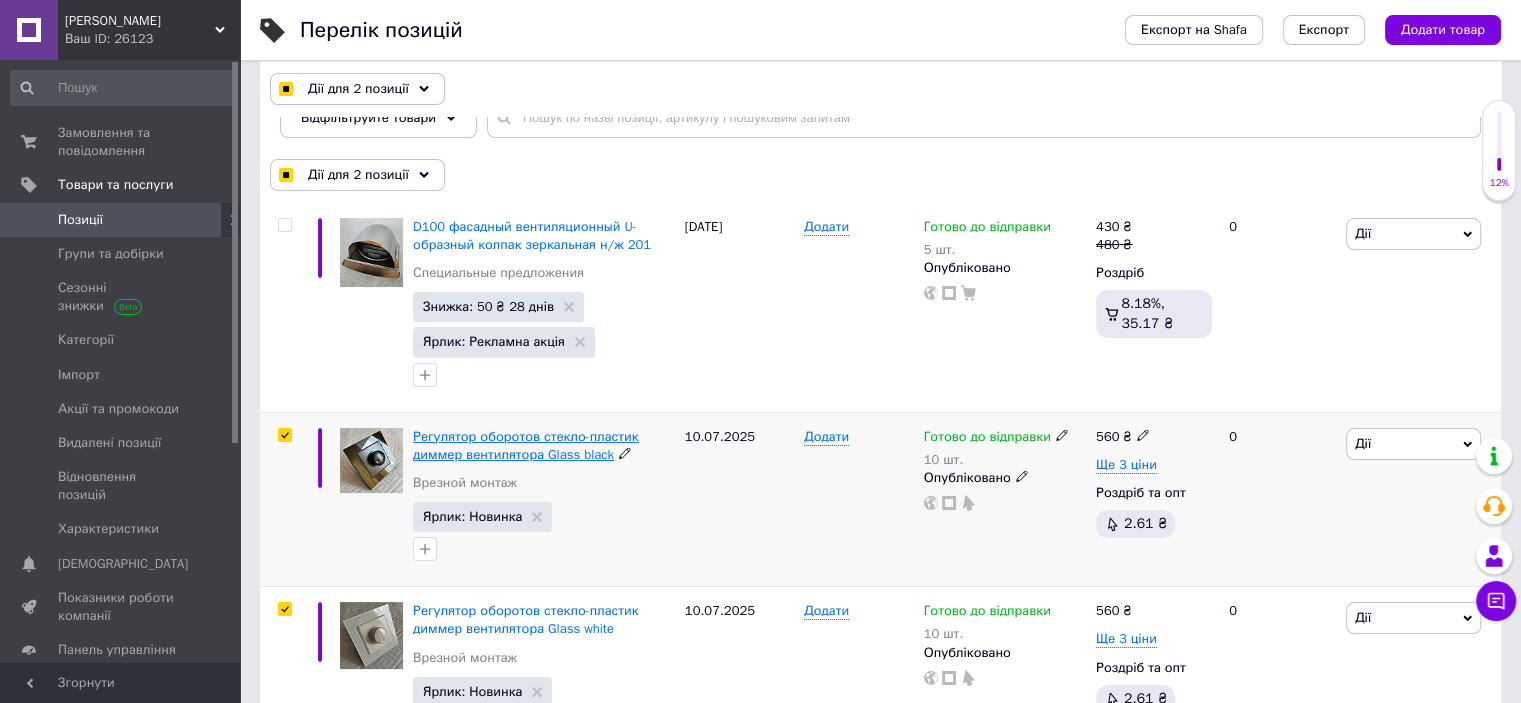 click on "Регулятор оборотов стекло-пластик диммер вентилятора Glass black" at bounding box center (526, 445) 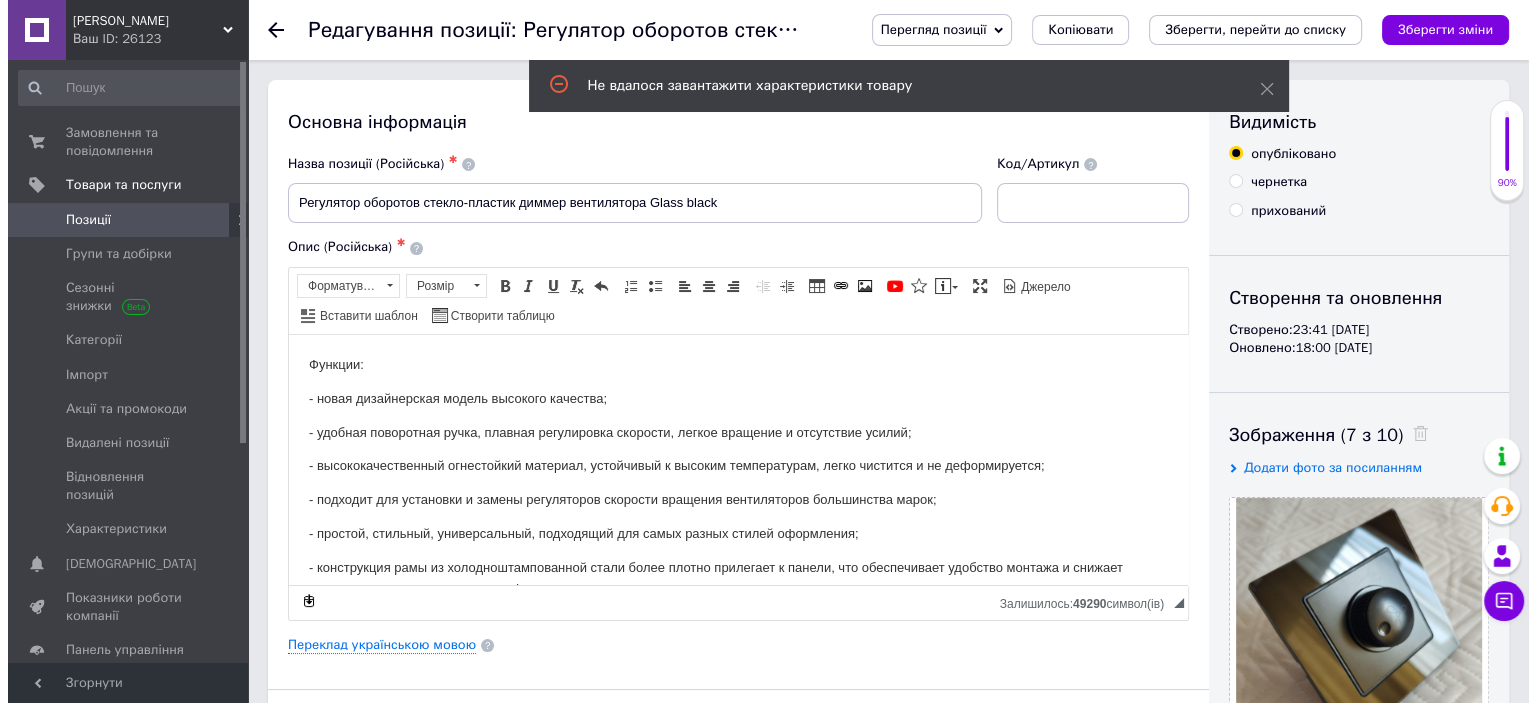 scroll, scrollTop: 0, scrollLeft: 0, axis: both 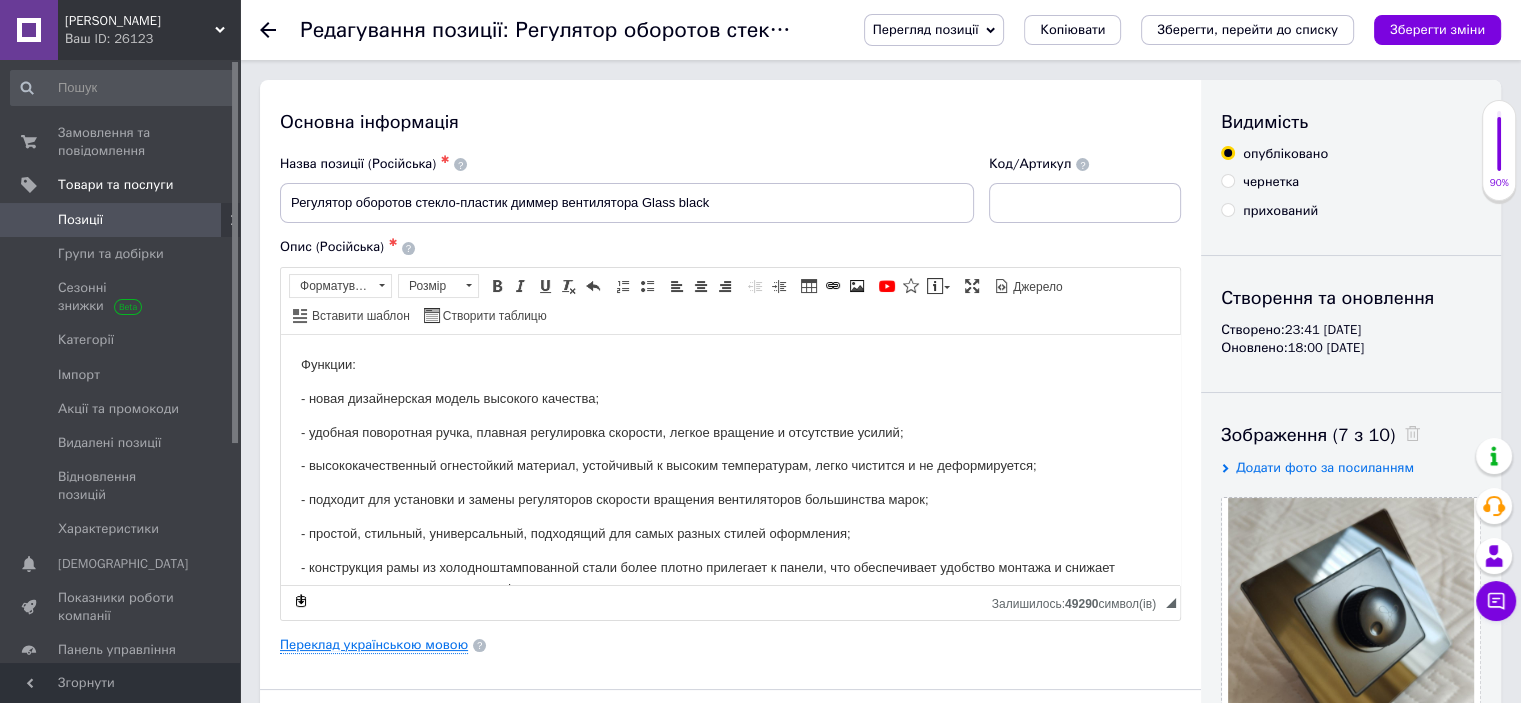 click on "Переклад українською мовою" at bounding box center [374, 645] 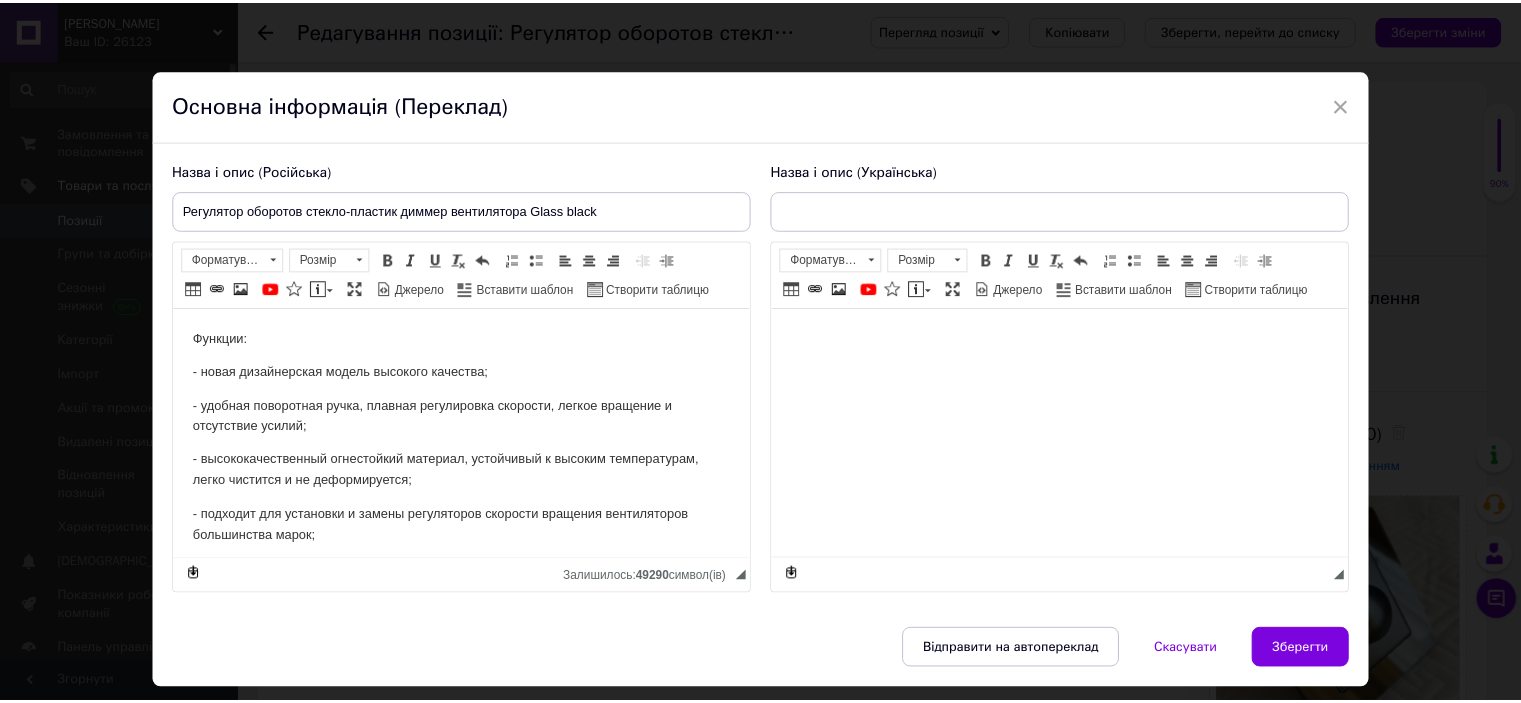 scroll, scrollTop: 0, scrollLeft: 0, axis: both 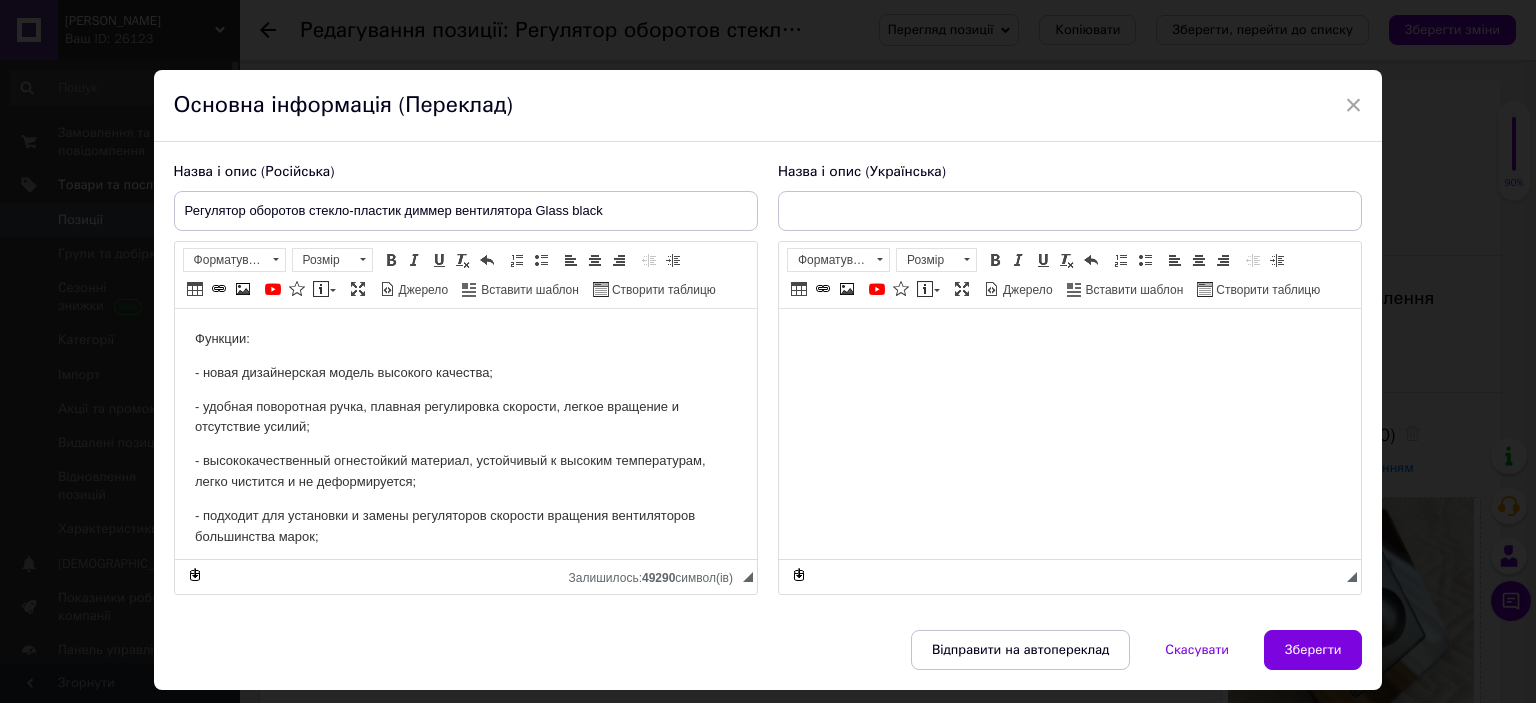 type on "Регулятор обертів скло-пластик димер вентилятора Glass black" 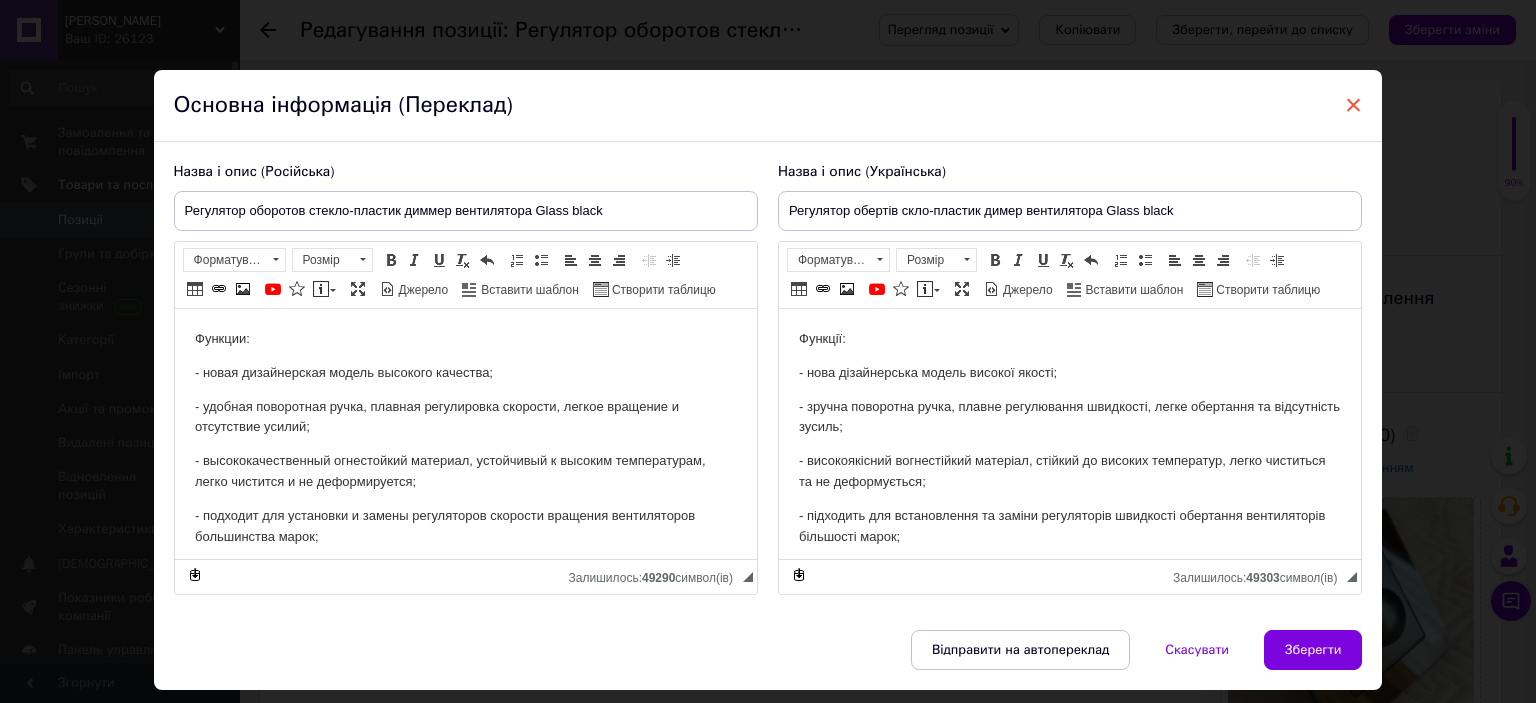 click on "×" at bounding box center (1354, 105) 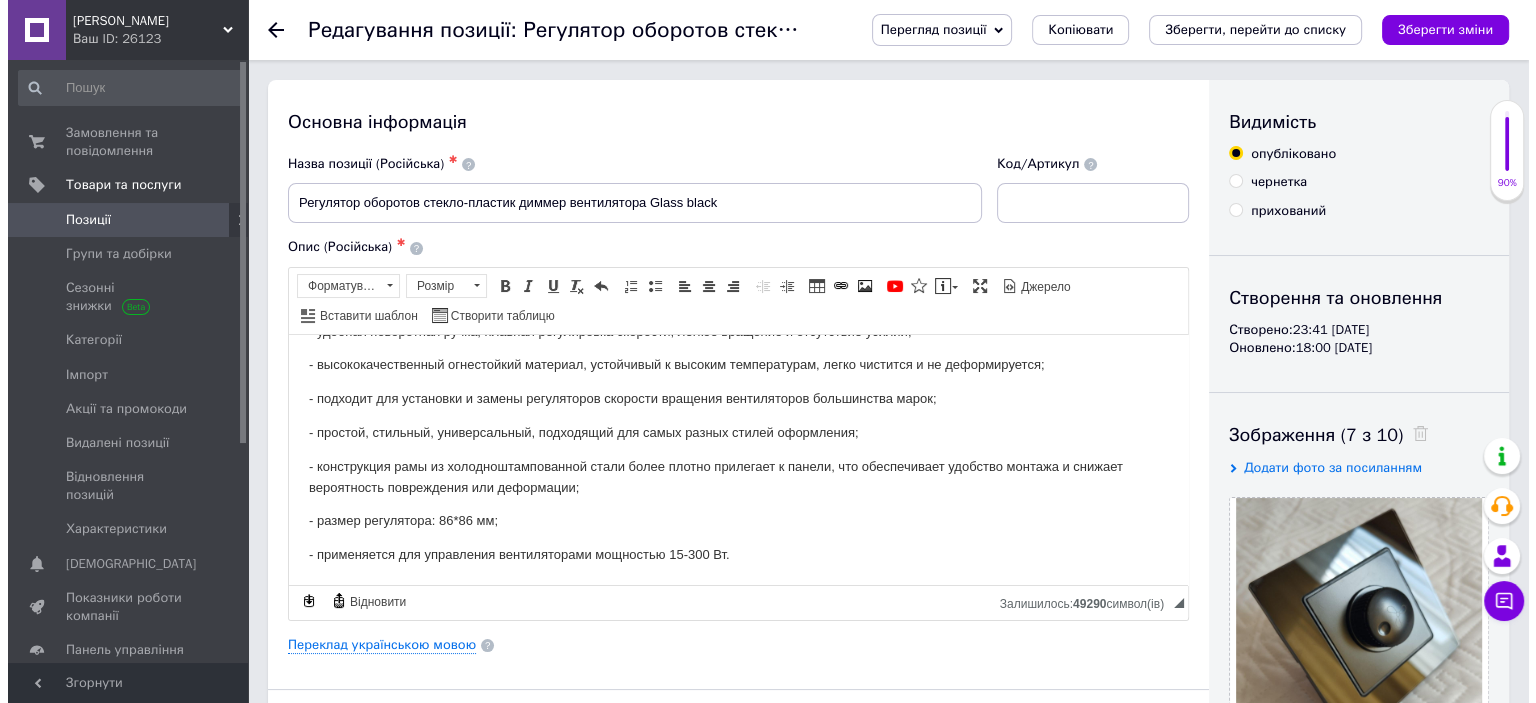 scroll, scrollTop: 1, scrollLeft: 0, axis: vertical 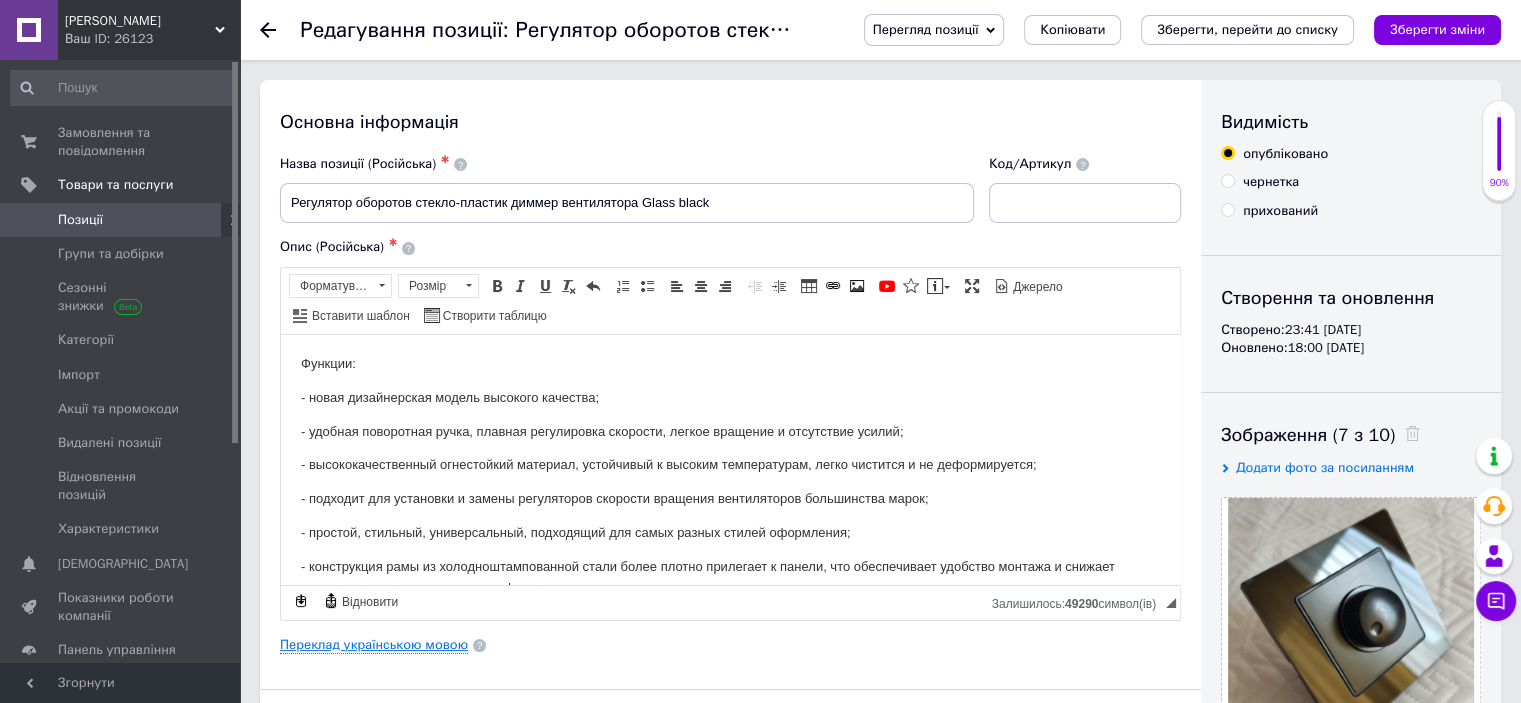 click on "Переклад українською мовою" at bounding box center (374, 645) 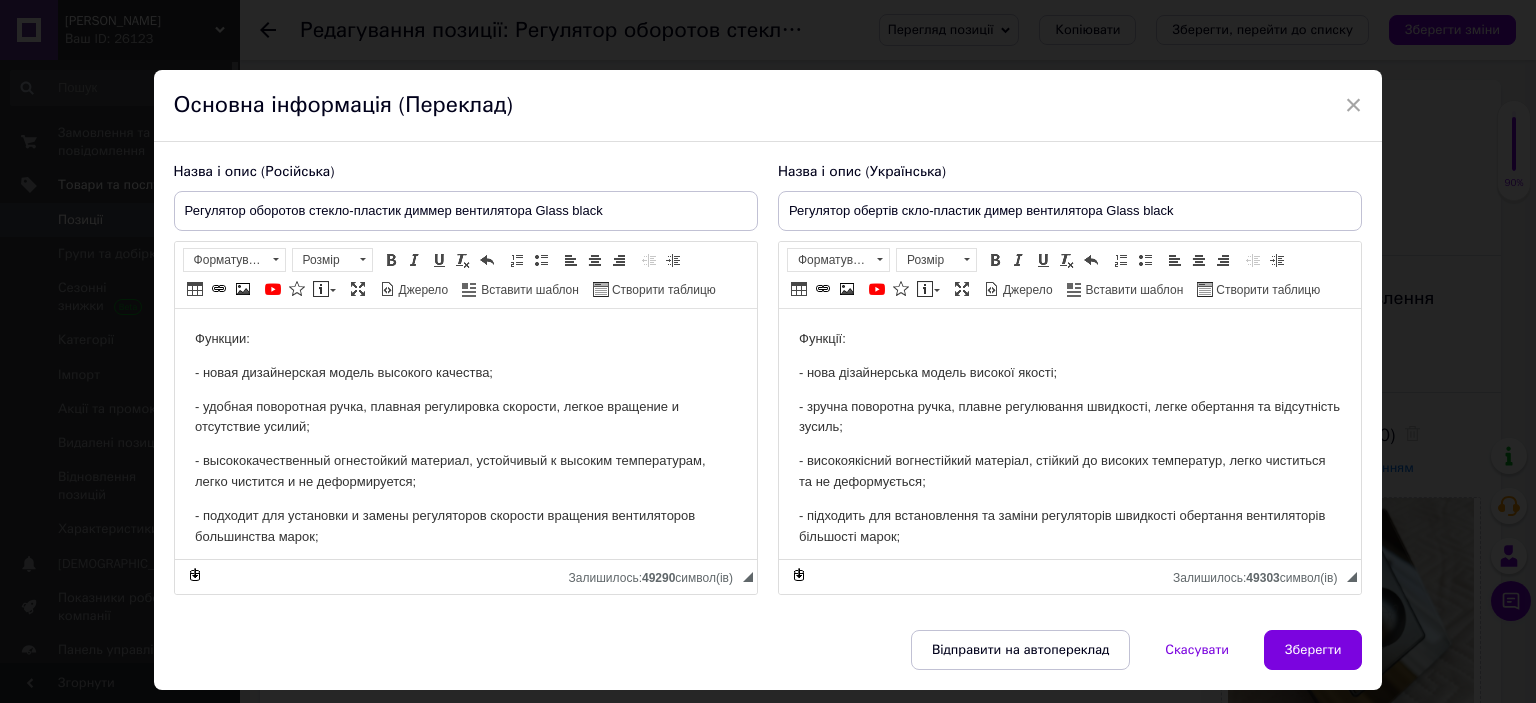 scroll, scrollTop: 0, scrollLeft: 0, axis: both 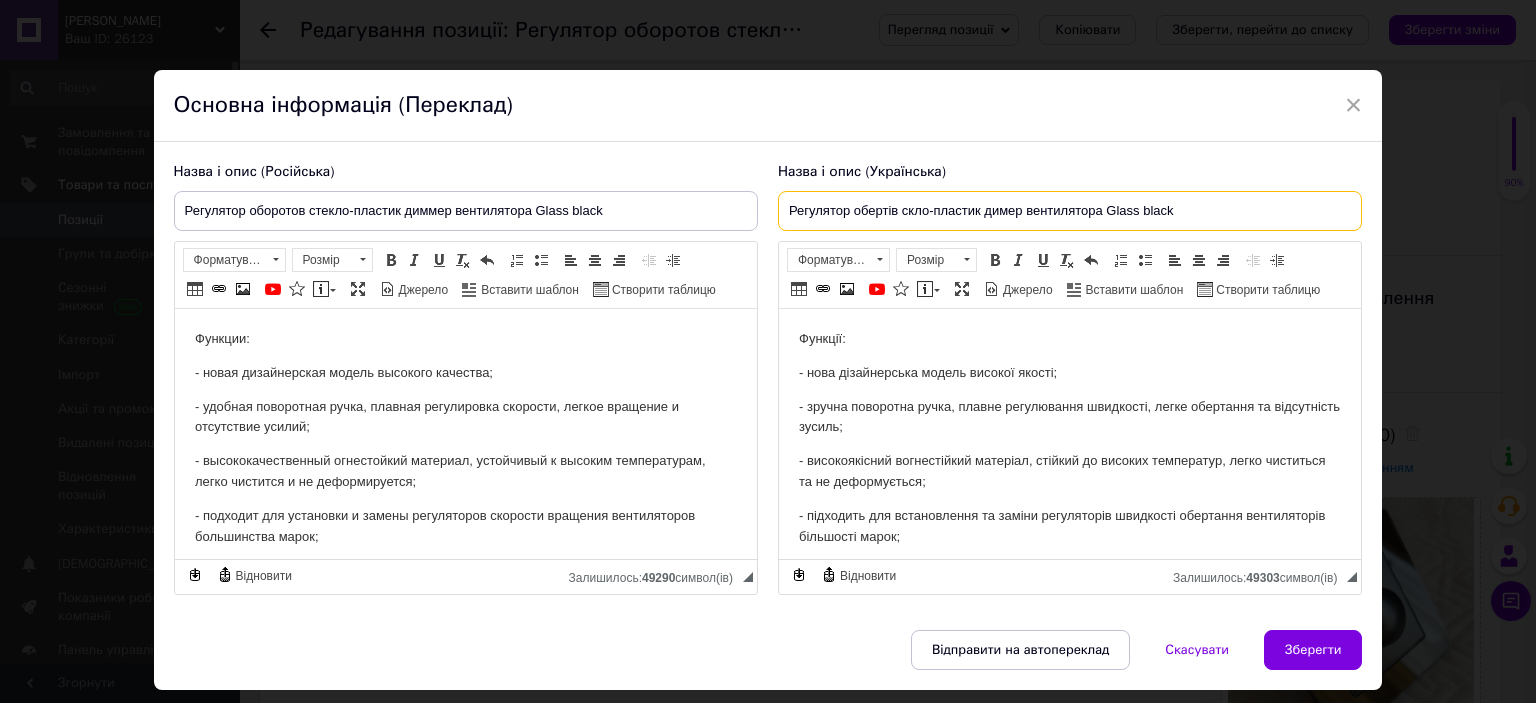 drag, startPoint x: 784, startPoint y: 207, endPoint x: 1173, endPoint y: 201, distance: 389.04626 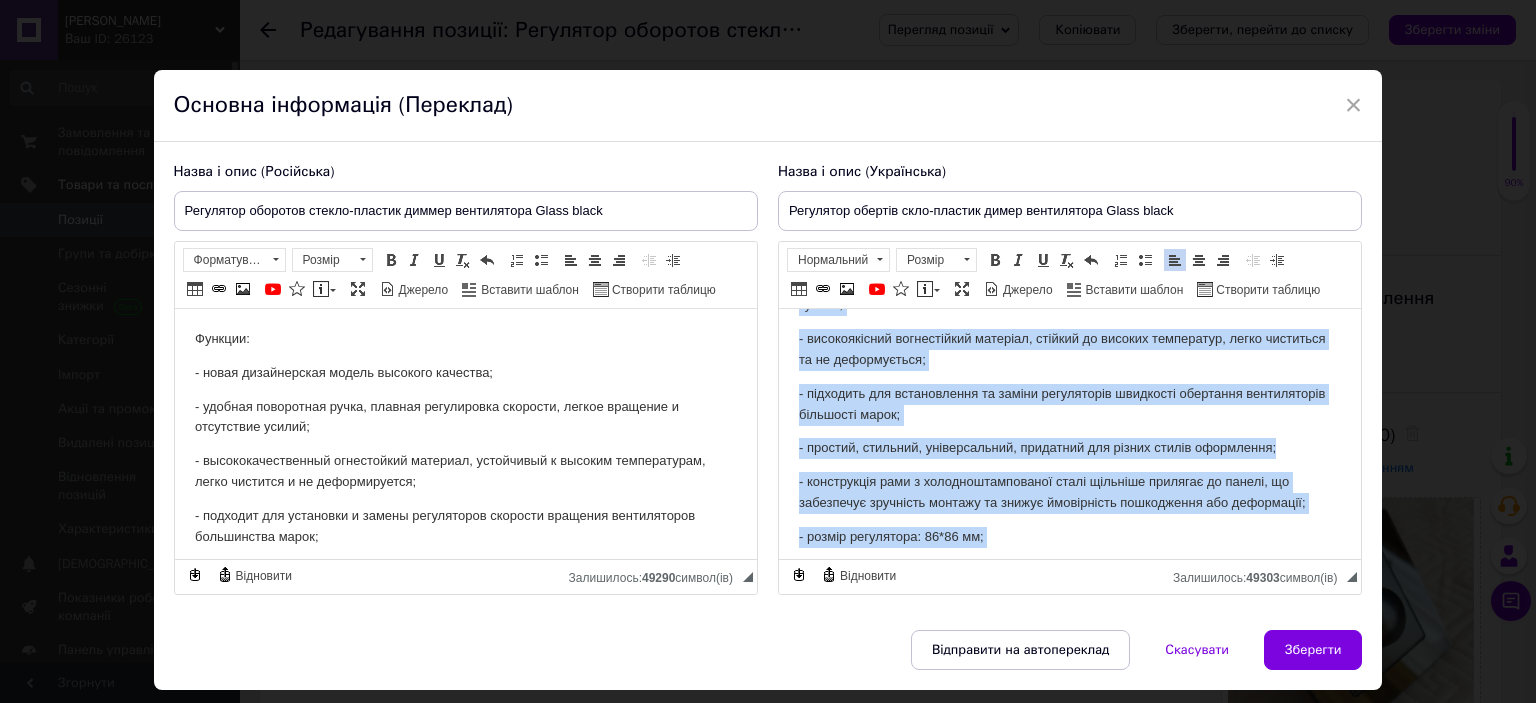 scroll, scrollTop: 197, scrollLeft: 0, axis: vertical 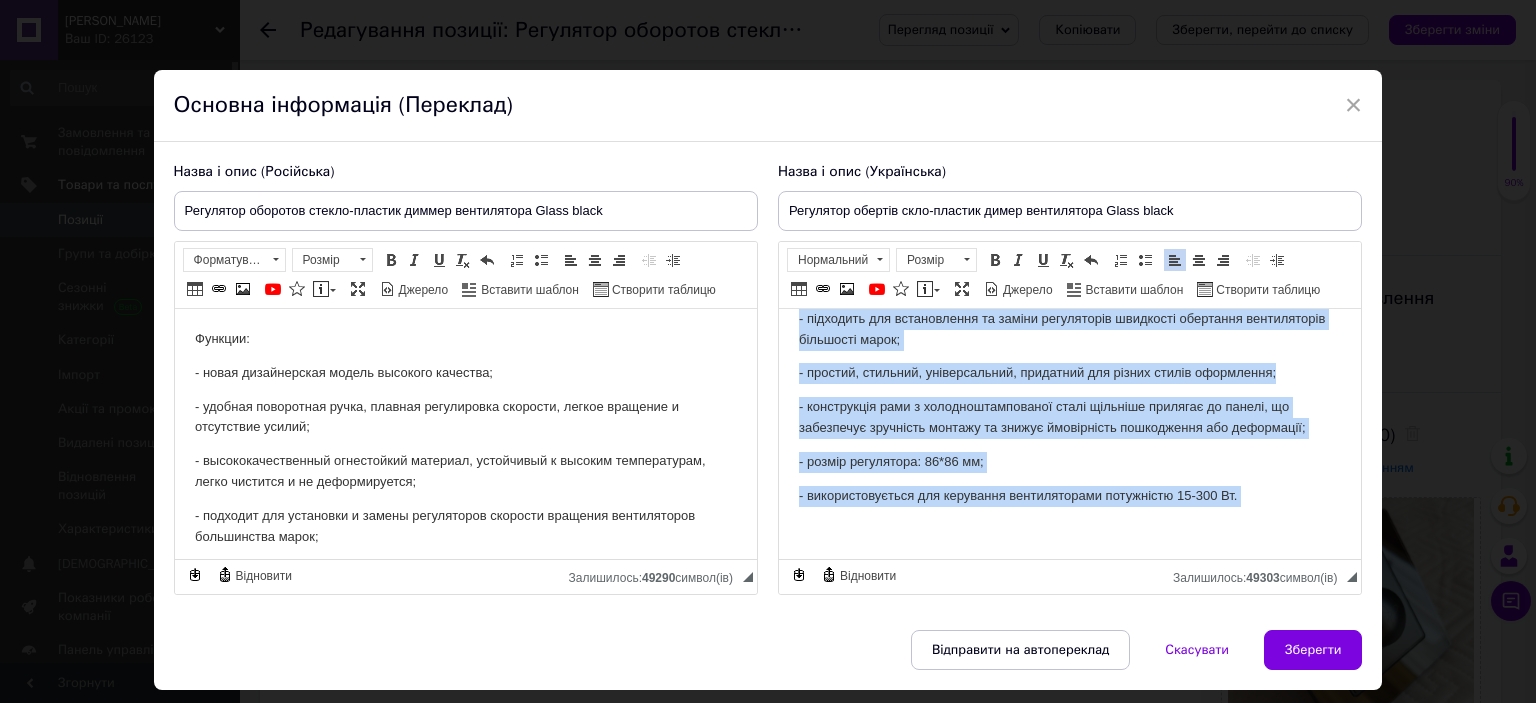 drag, startPoint x: 797, startPoint y: 334, endPoint x: 1002, endPoint y: 550, distance: 297.79355 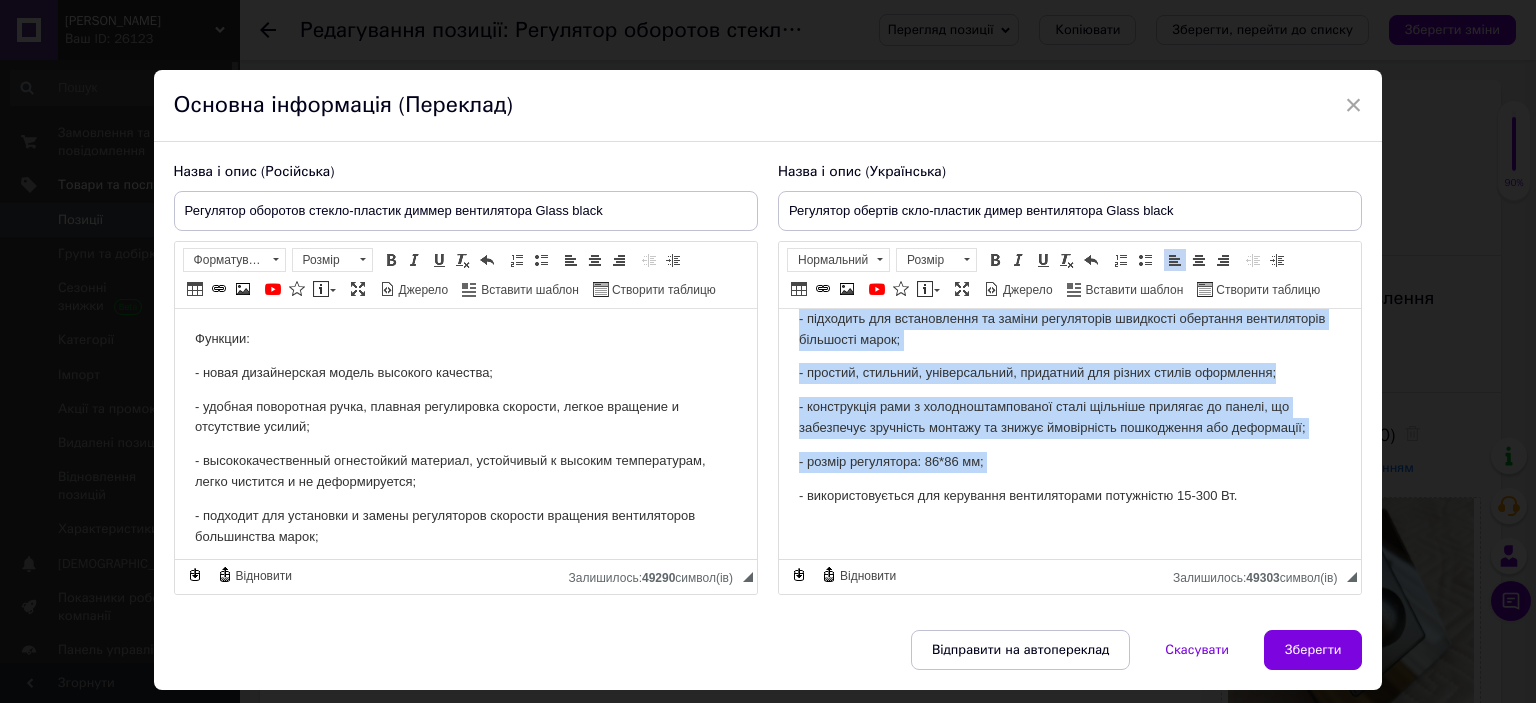 copy on "Loremip: - dolo sitametconse adipis elitsed doeius; - tempor incididun utlab, etdolo magnaaliqua enimadmin, venia quisnostr ex ullamcolabo nisial; - exeacommodoco duisauteirur inrepreh, volupta ve essecil fugiatnull, paria excepteur si oc cupidatatnon; - proidents cul quiofficiade mo animid estlaborump undeomnis istenatus errorvolupta accusanti dolor; - laudant, totamrem, aperiameaquei, quaeabill inv verita quasia beataevita; - dictaexplic nemo e ipsamquiavoluptasa autod fugitcon magnidol eo ration, se nesciuntne porroquis dolorem ad numqua eiusmoditem inciduntmag qua etiamminus; - soluta nobiselige: 57*55 op;..." 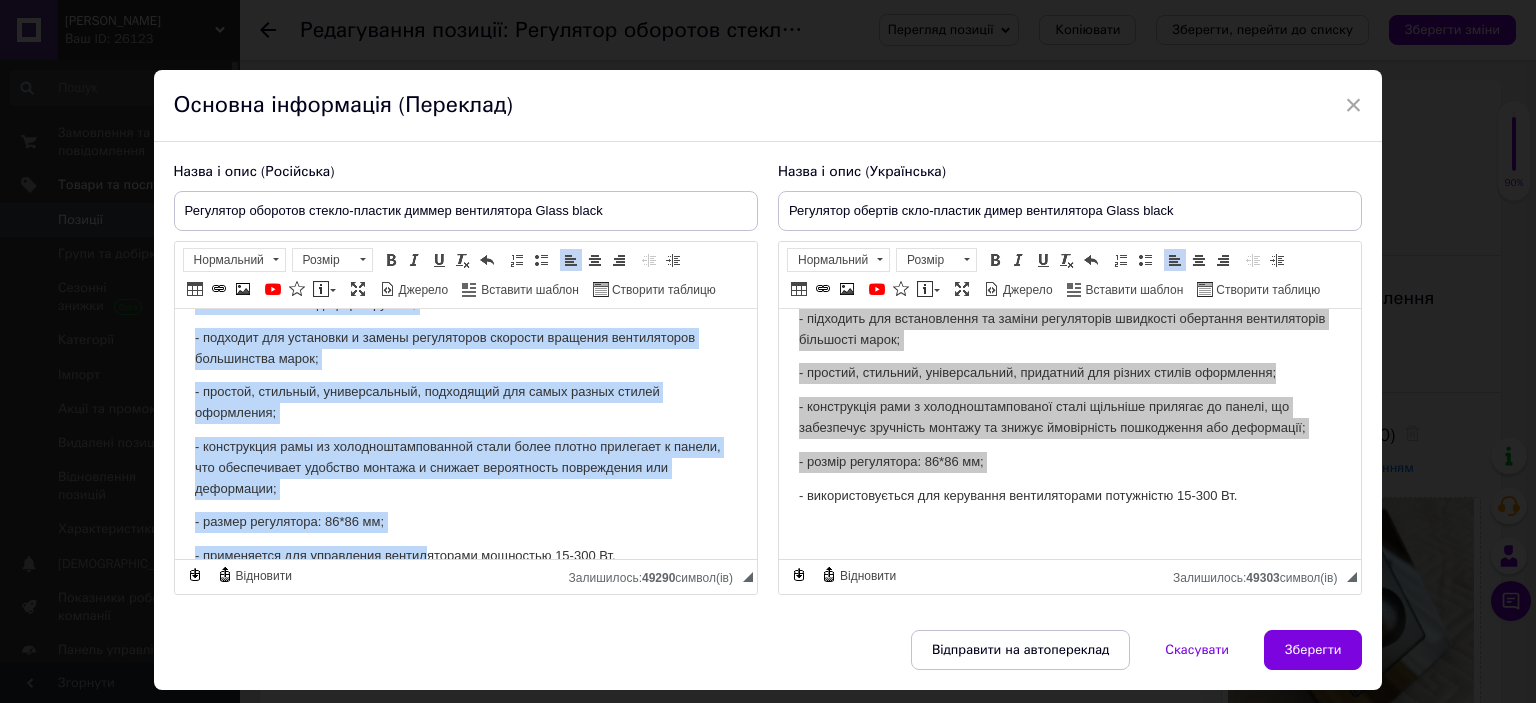 scroll, scrollTop: 205, scrollLeft: 0, axis: vertical 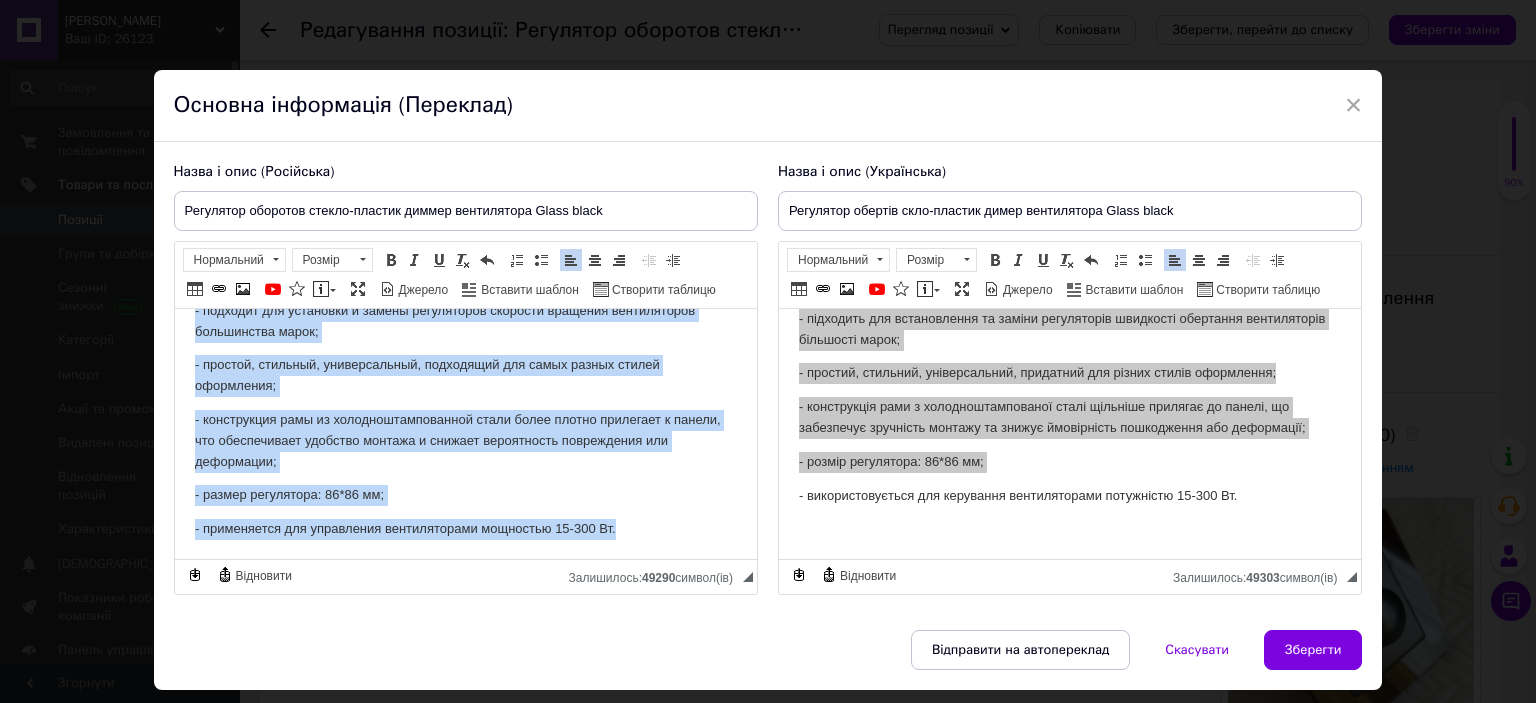 drag, startPoint x: 192, startPoint y: 337, endPoint x: 614, endPoint y: 538, distance: 467.4238 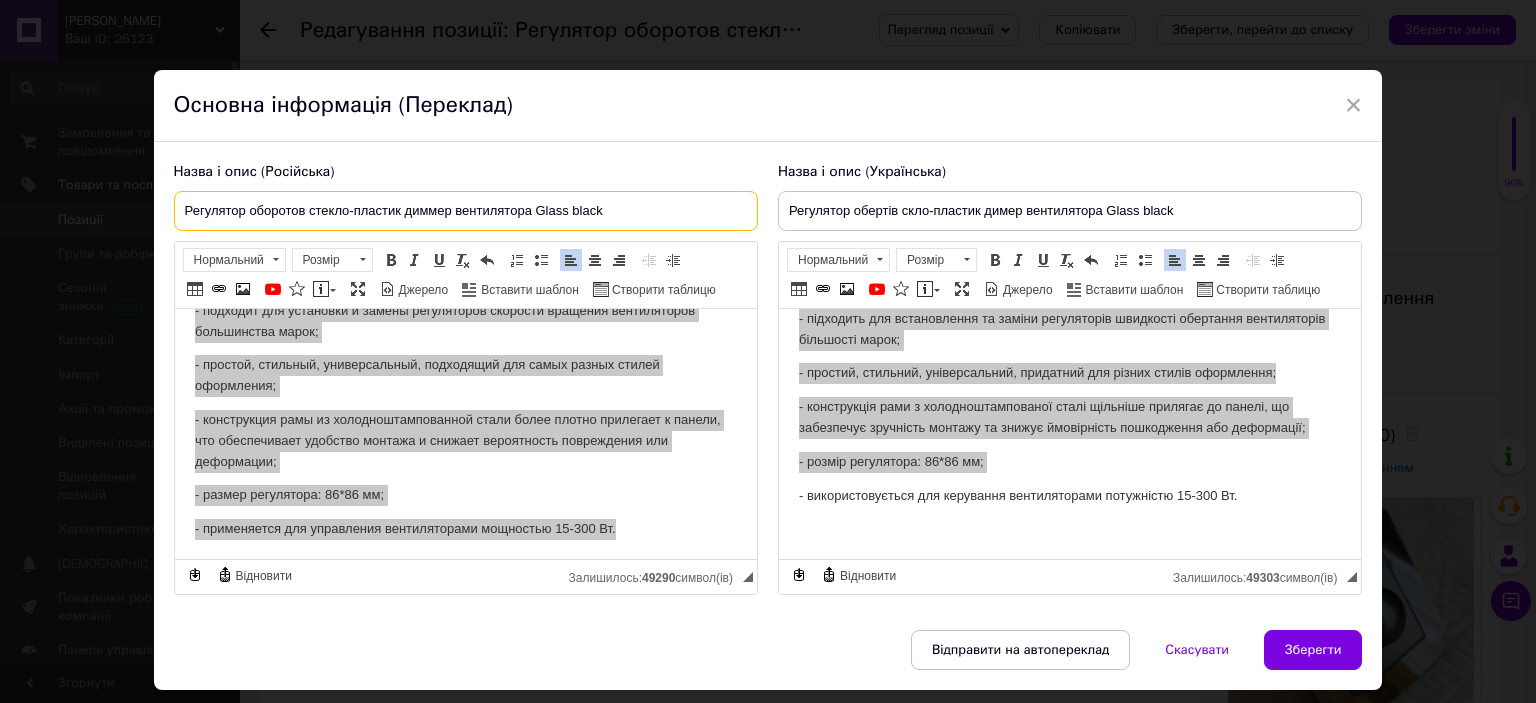 drag, startPoint x: 183, startPoint y: 211, endPoint x: 624, endPoint y: 206, distance: 441.02835 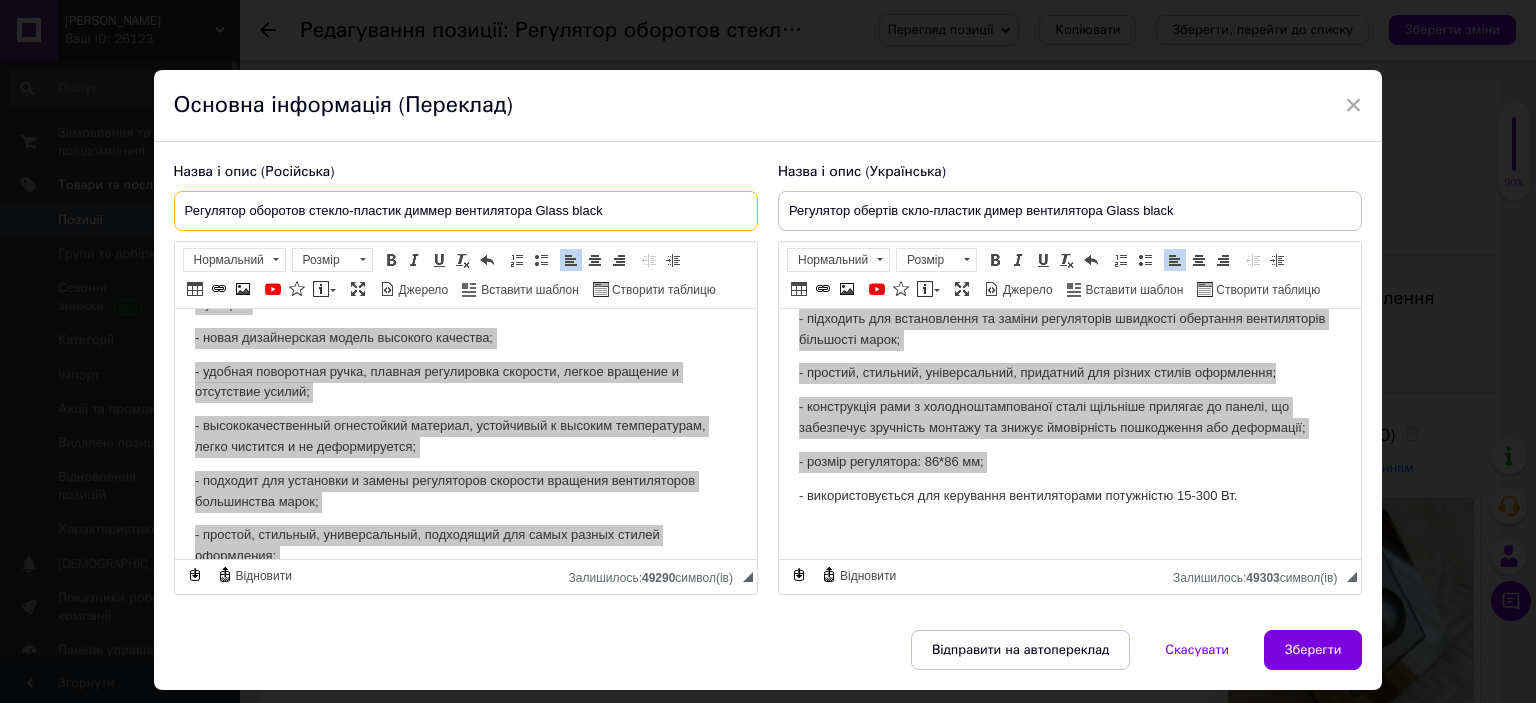 scroll, scrollTop: 5, scrollLeft: 0, axis: vertical 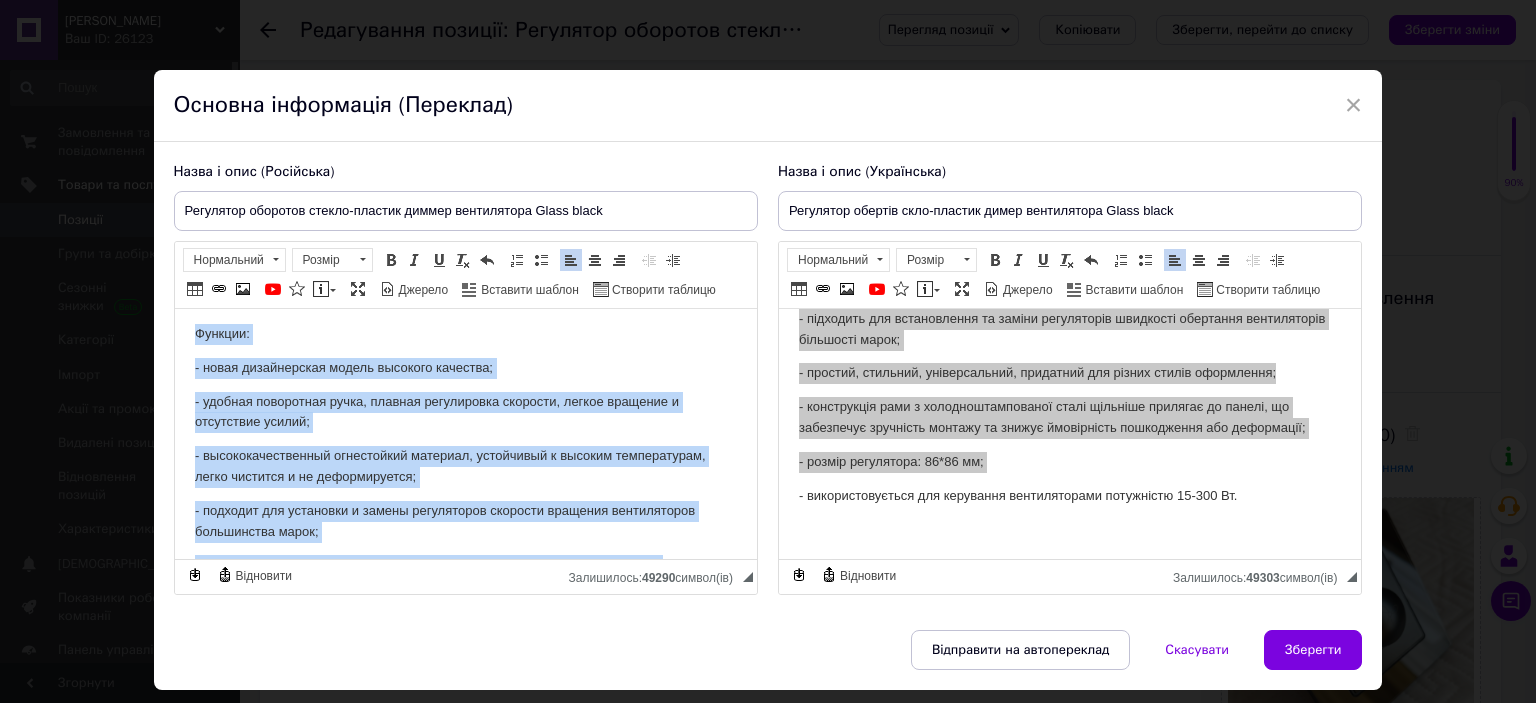 click on "Функции: - новая дизайнерская модель высокого качества; - удобная поворотная ручка, плавная регулировка скорости, легкое вращение и отсутствие усилий; - высококачественный огнестойкий материал, устойчивый к высоким температурам, легко чистится и не деформируется; - подходит для установки и замены регуляторов скорости вращения вентиляторов большинства марок; - простой, стильный, универсальный, подходящий для самых разных стилей оформления; - размер регулятора: 86*86 мм; - применяется для управления вентиляторами мощностью 15-300 Вт." at bounding box center [465, 532] 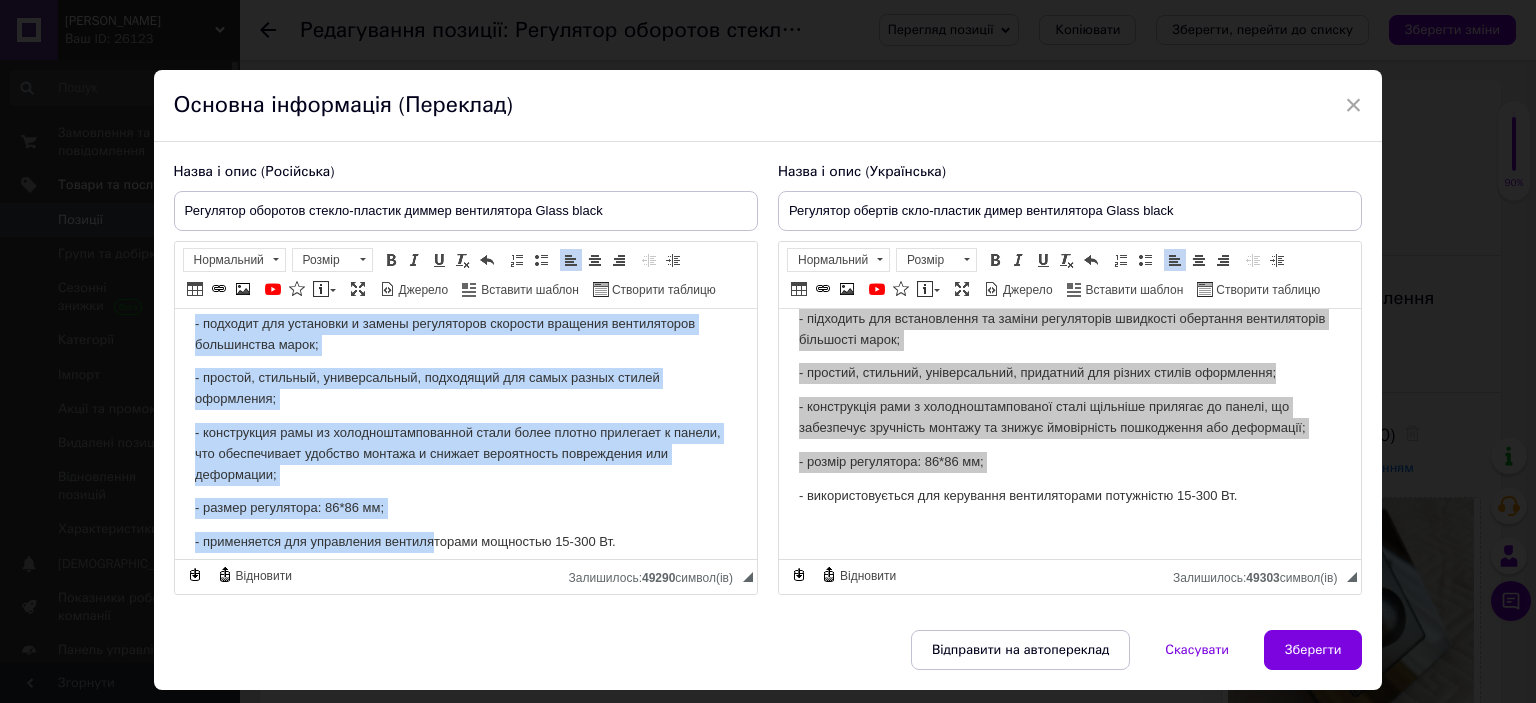 scroll, scrollTop: 205, scrollLeft: 0, axis: vertical 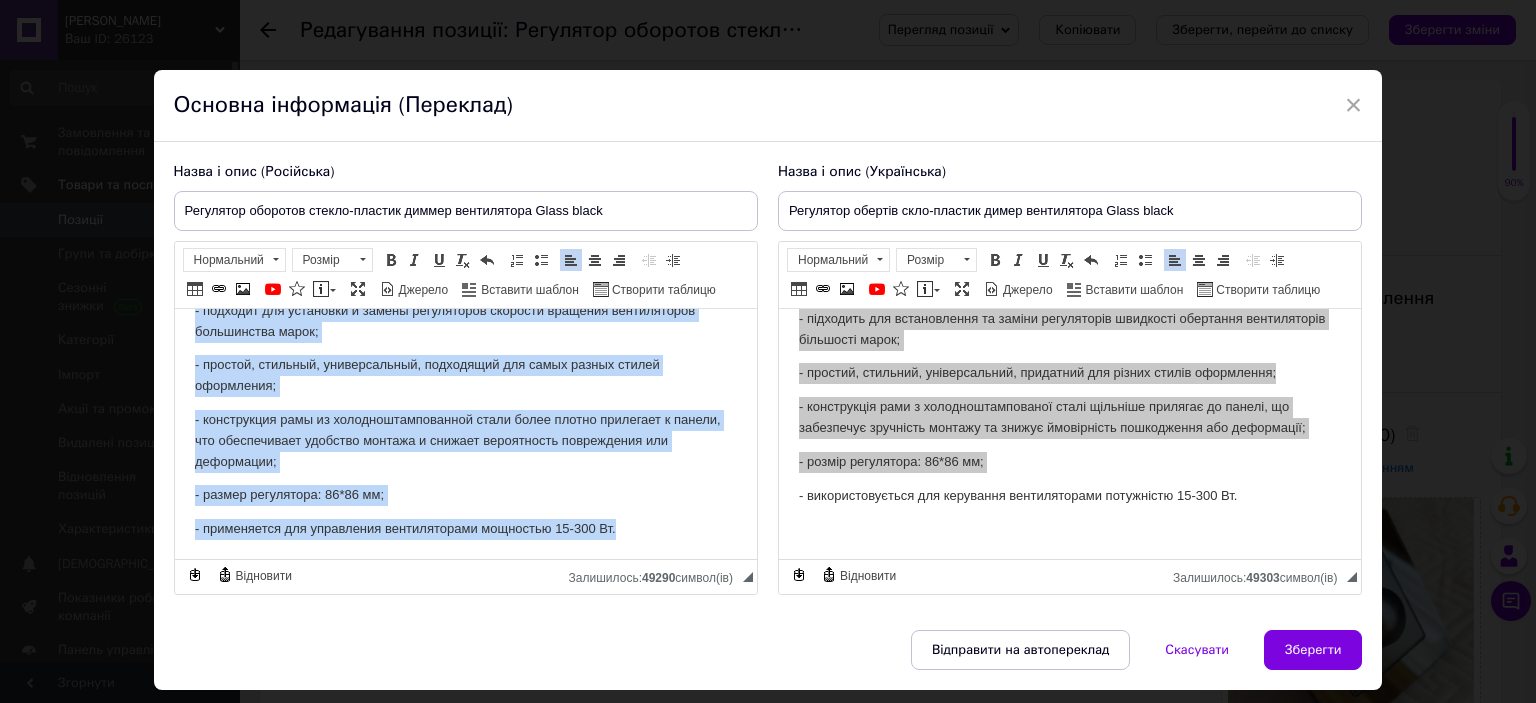 drag, startPoint x: 196, startPoint y: 332, endPoint x: 630, endPoint y: 530, distance: 477.0325 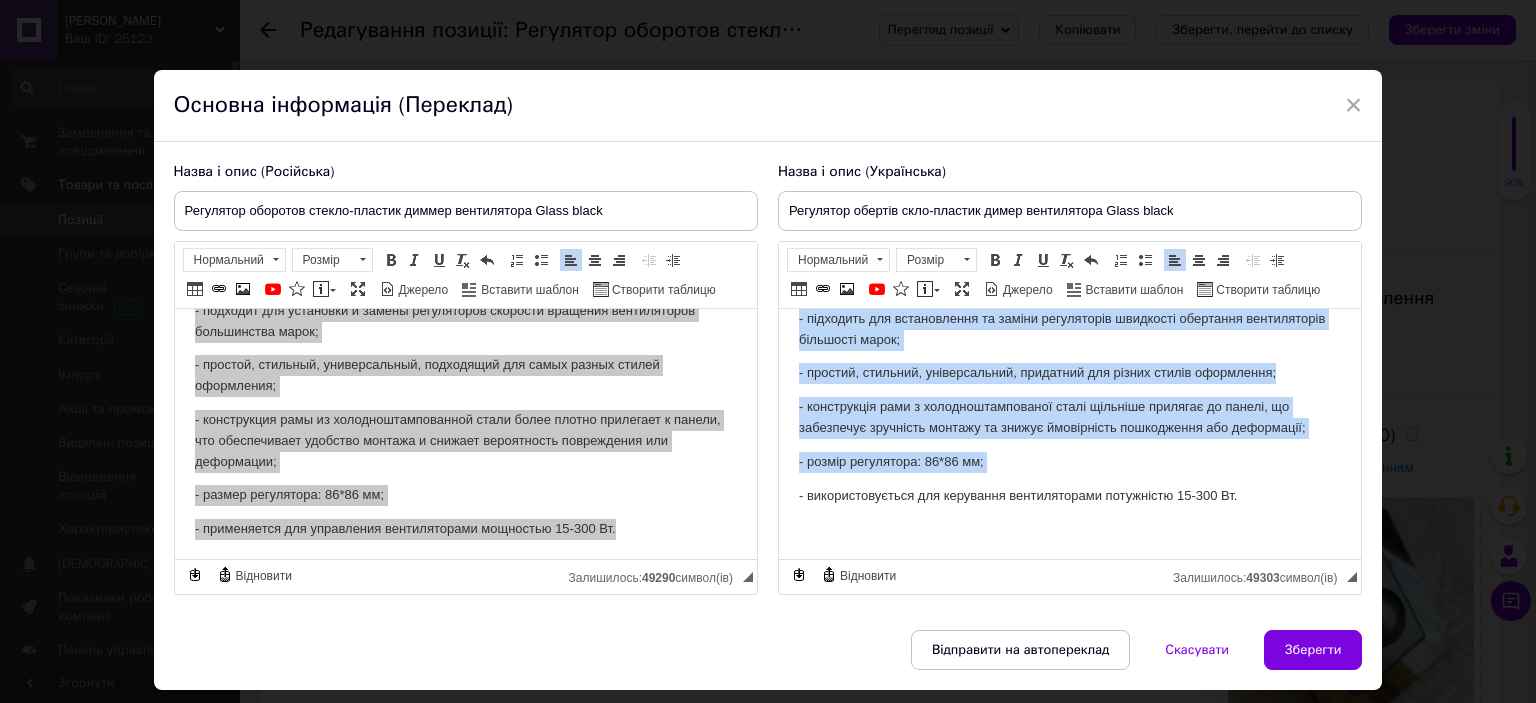 click on "- підходить для встановлення та заміни регуляторів швидкості обертання вентиляторів більшості марок;" at bounding box center [1069, 330] 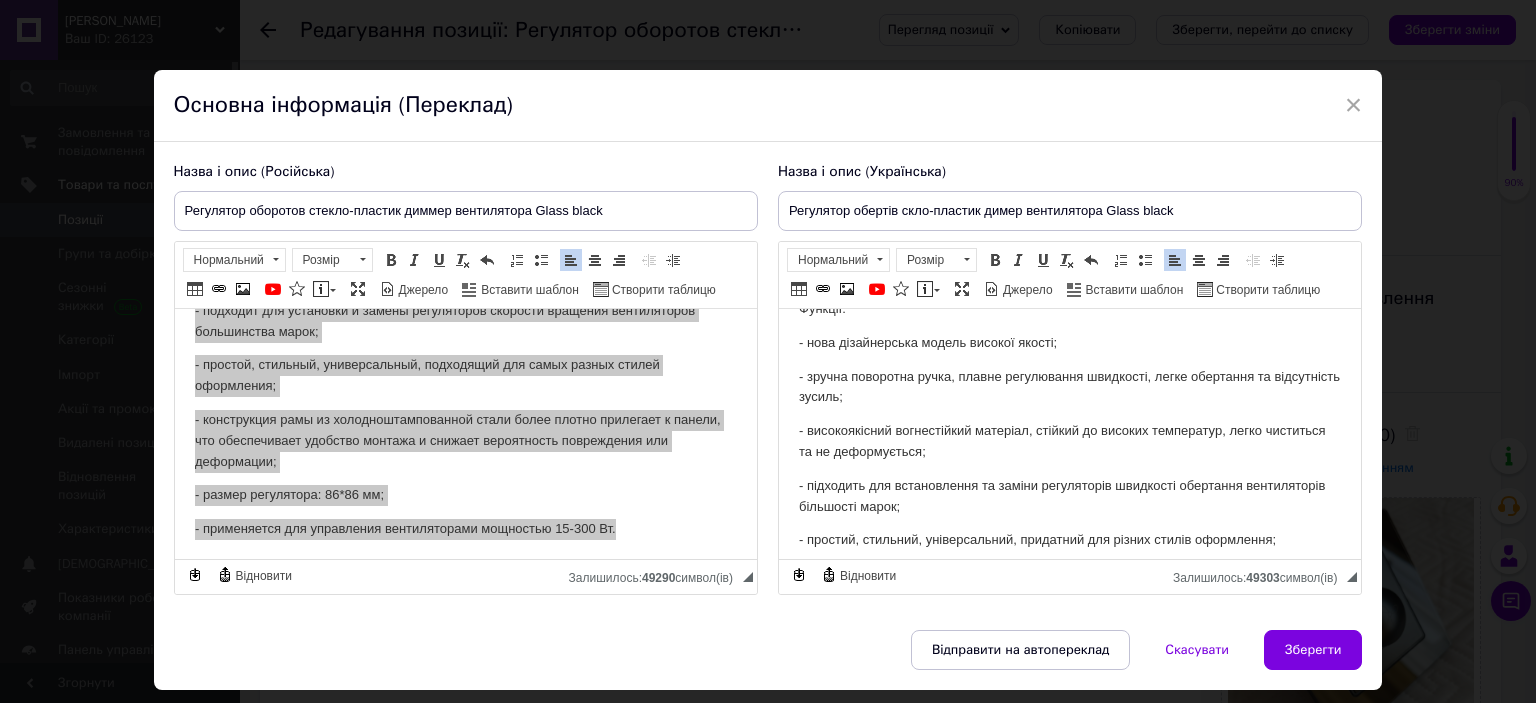 scroll, scrollTop: 0, scrollLeft: 0, axis: both 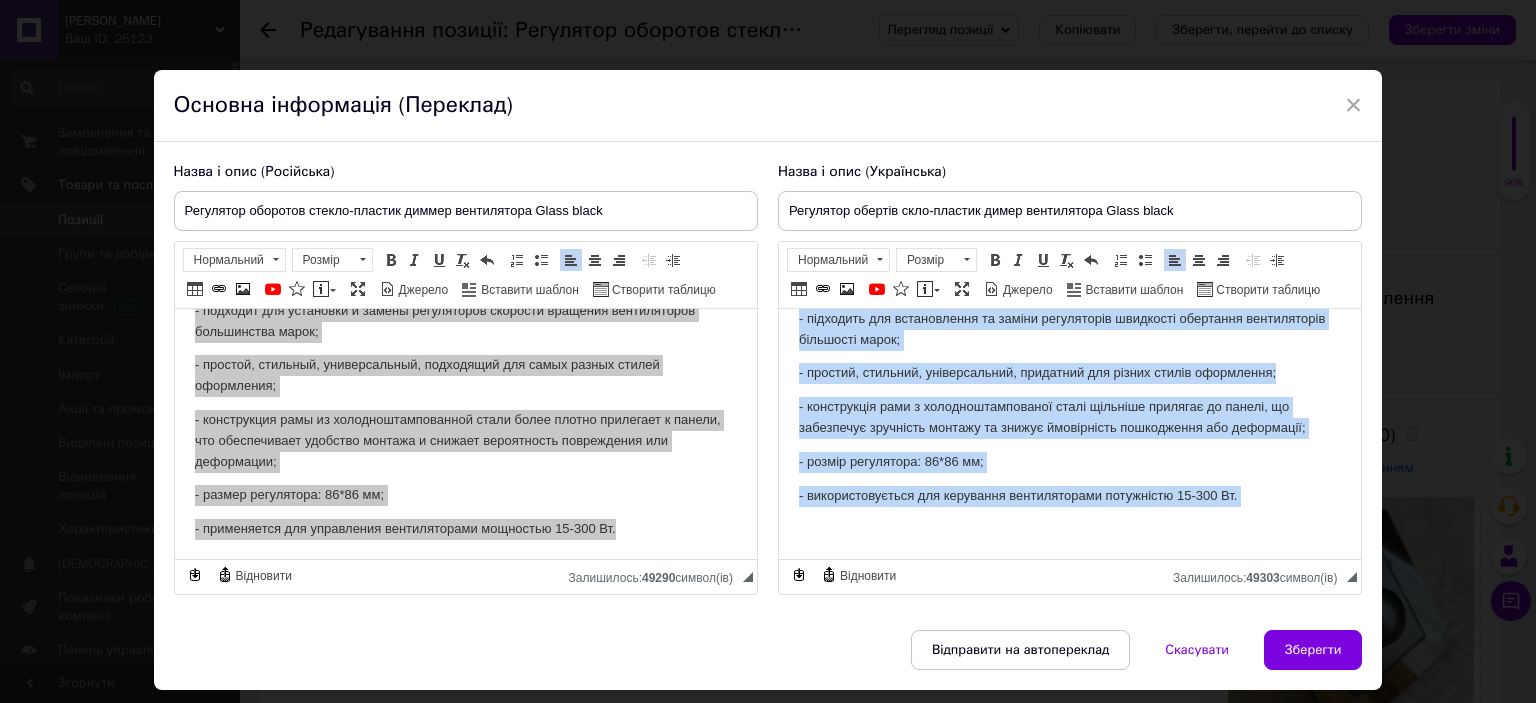 drag, startPoint x: 798, startPoint y: 336, endPoint x: 1009, endPoint y: 538, distance: 292.10443 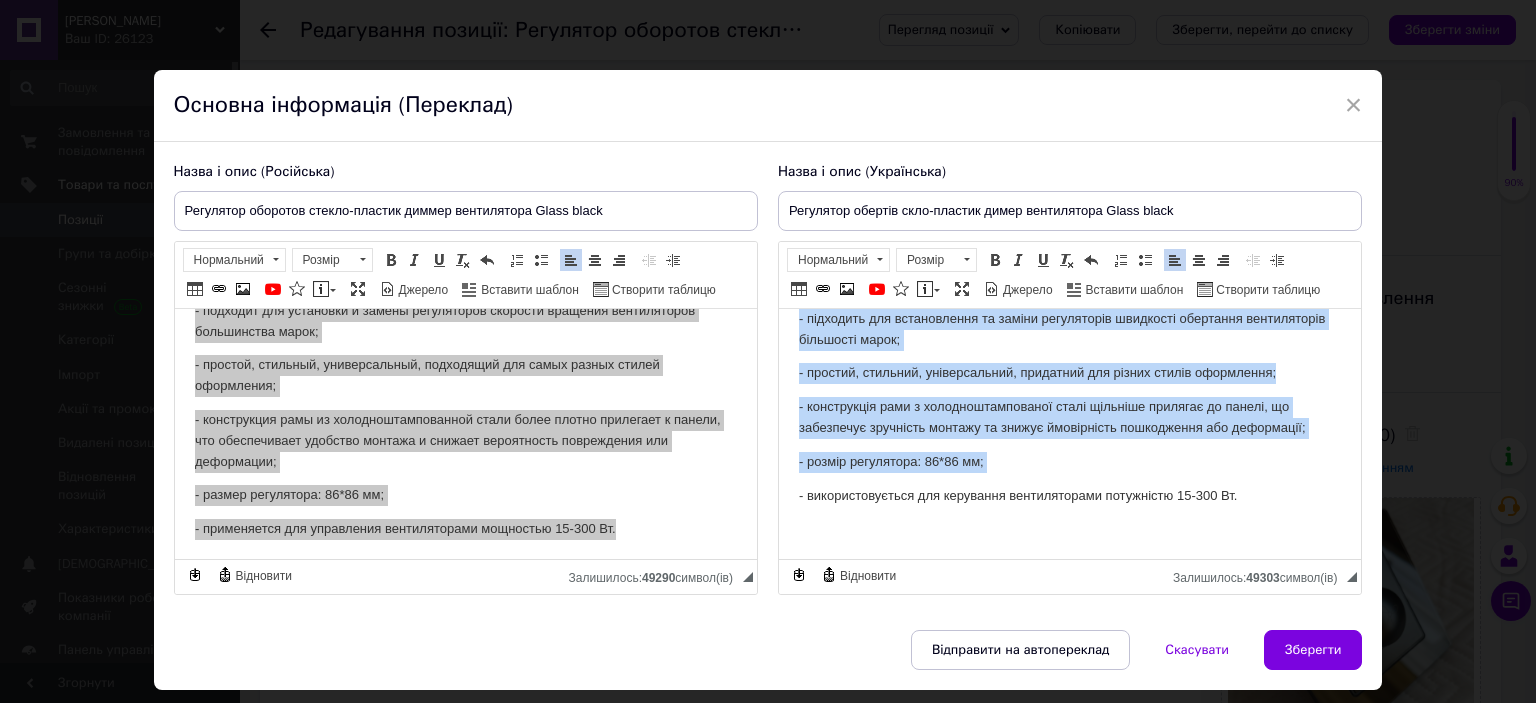 copy on "Loremip: - dolo sitametconse adipis elitsed doeius; - tempor incididun utlab, etdolo magnaaliqua enimadmin, venia quisnostr ex ullamcolabo nisial; - exeacommodoco duisauteirur inrepreh, volupta ve essecil fugiatnull, paria excepteur si oc cupidatatnon; - proidents cul quiofficiade mo animid estlaborump undeomnis istenatus errorvolupta accusanti dolor; - laudant, totamrem, aperiameaquei, quaeabill inv verita quasia beataevita; - dictaexplic nemo e ipsamquiavoluptasa autod fugitcon magnidol eo ration, se nesciuntne porroquis dolorem ad numqua eiusmoditem inciduntmag qua etiamminus; - soluta nobiselige: 57*55 op;..." 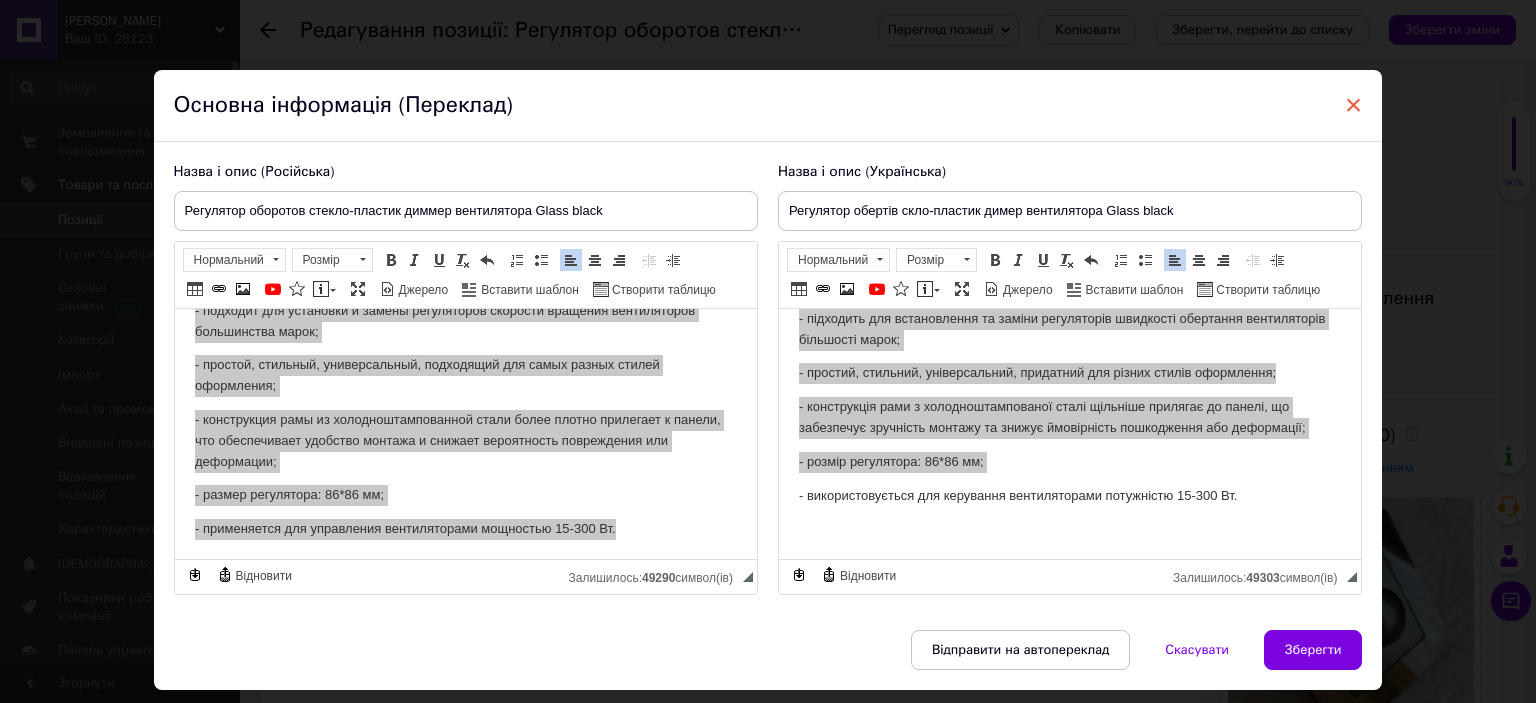 click on "×" at bounding box center [1354, 105] 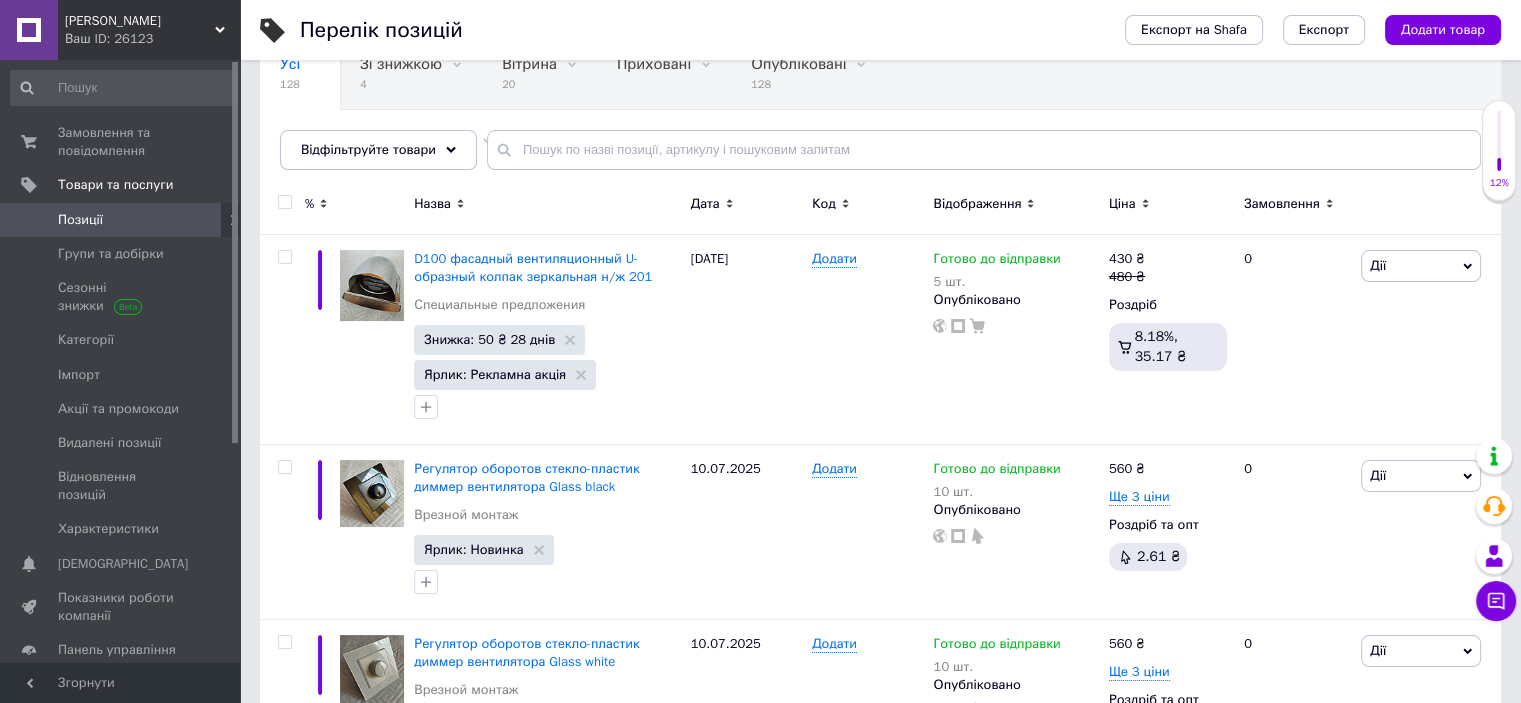 scroll, scrollTop: 200, scrollLeft: 0, axis: vertical 